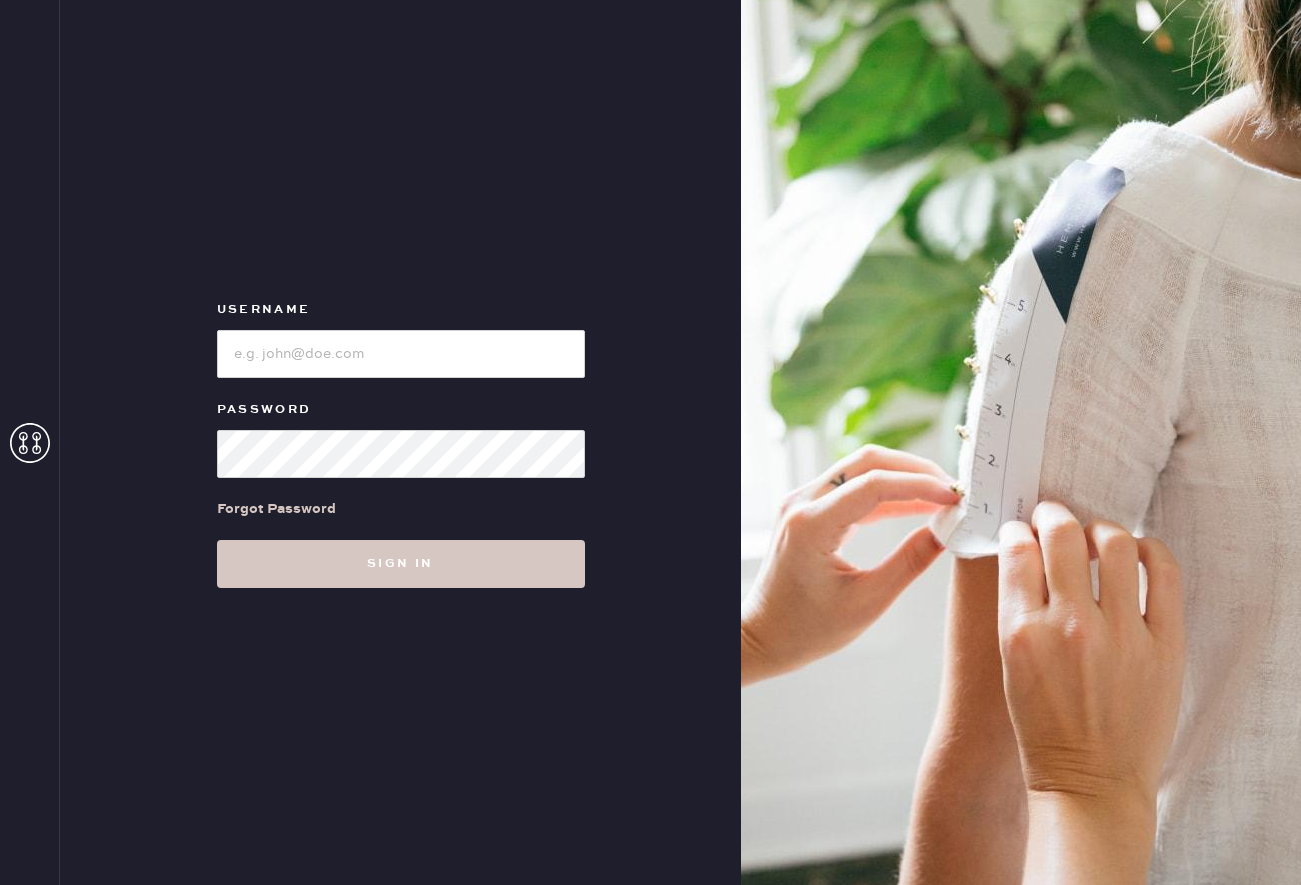 scroll, scrollTop: 0, scrollLeft: 0, axis: both 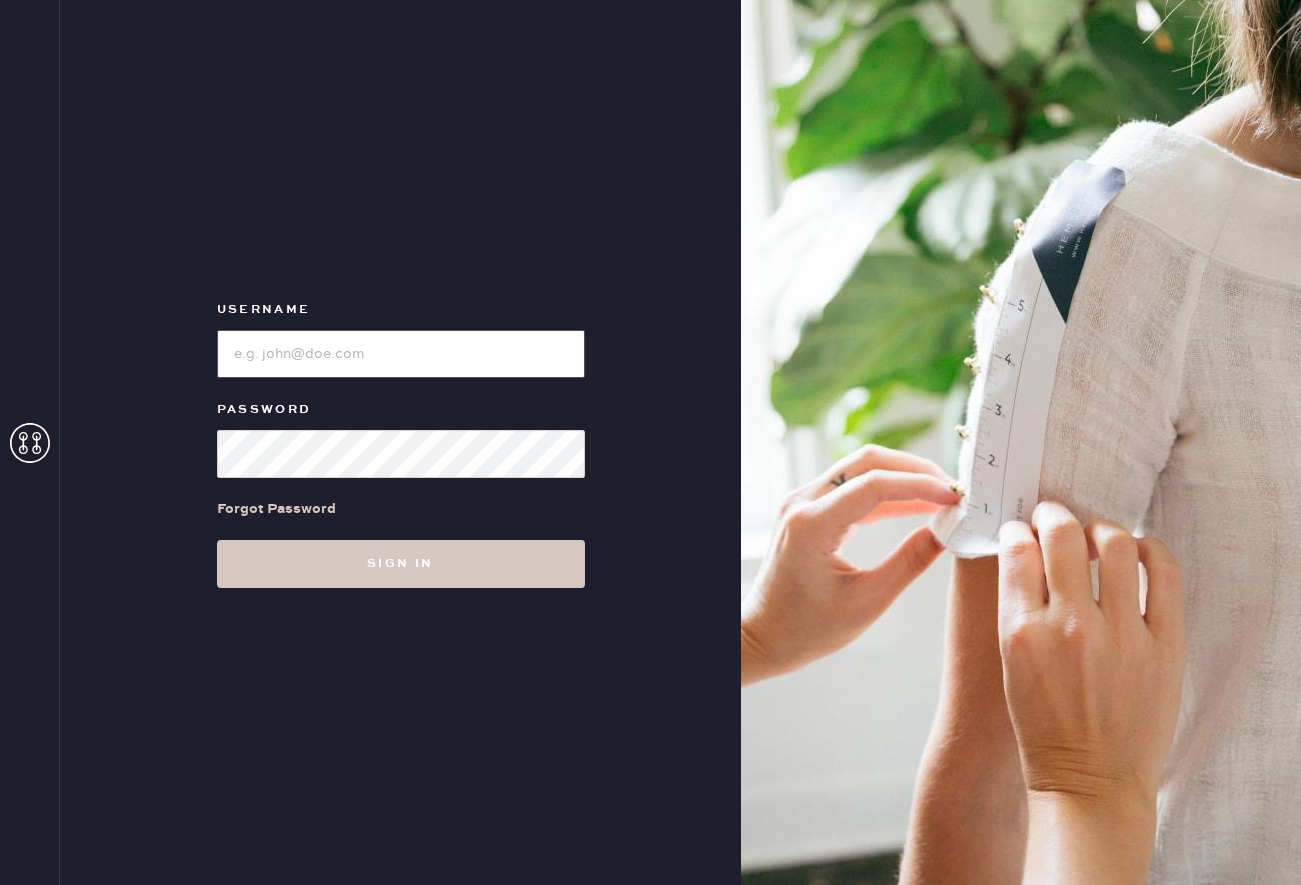 click at bounding box center (401, 354) 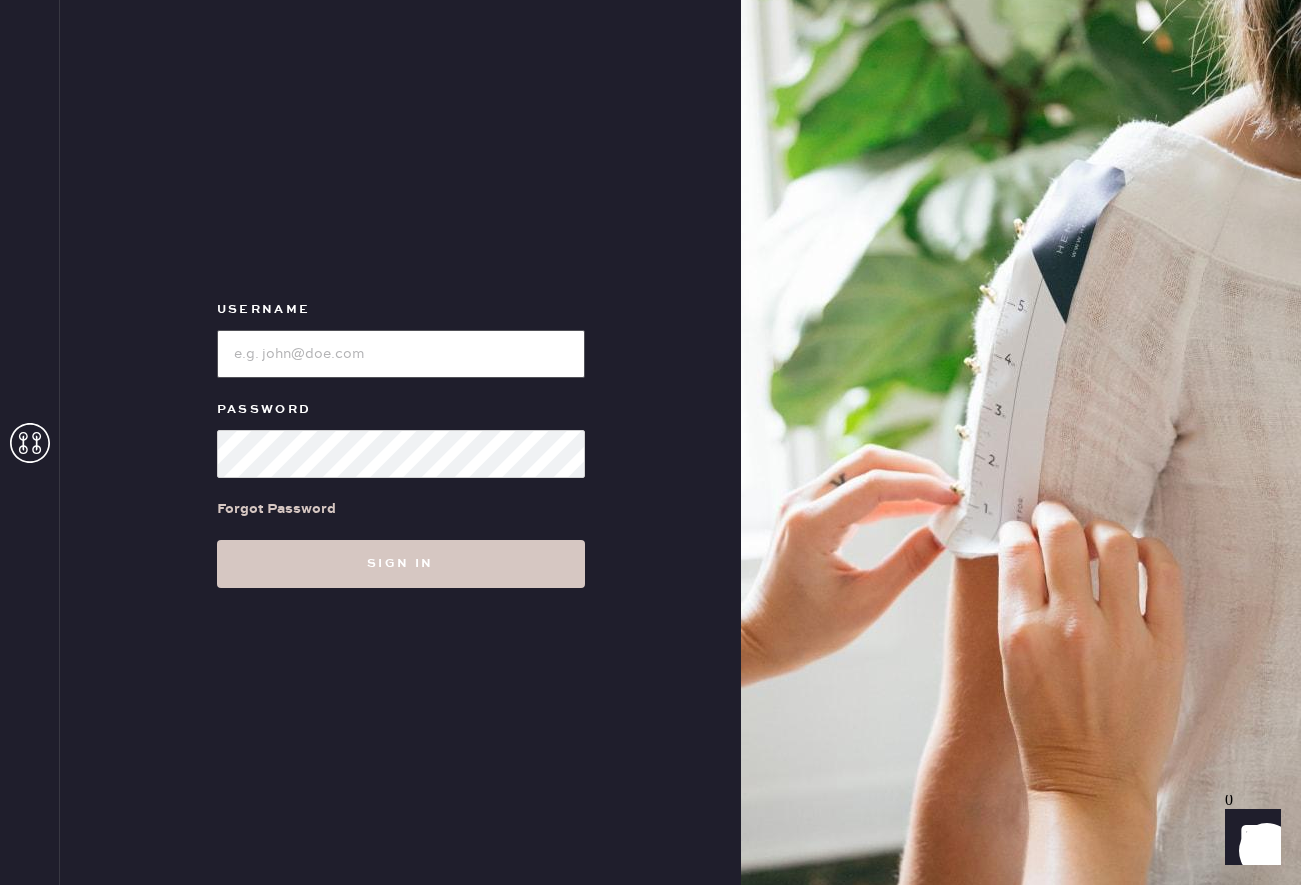 type on "reformationgeorgetown" 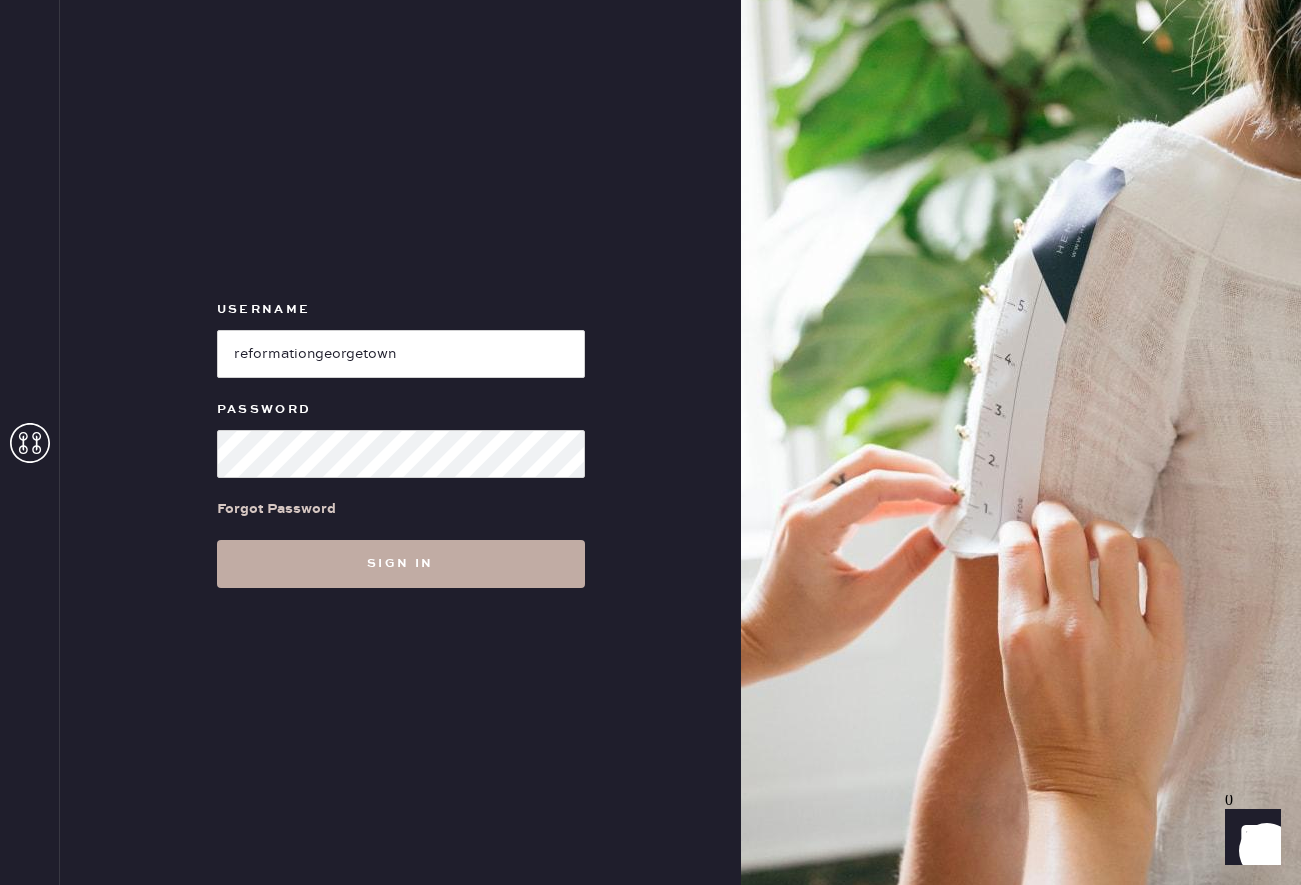 click on "Sign in" at bounding box center [401, 564] 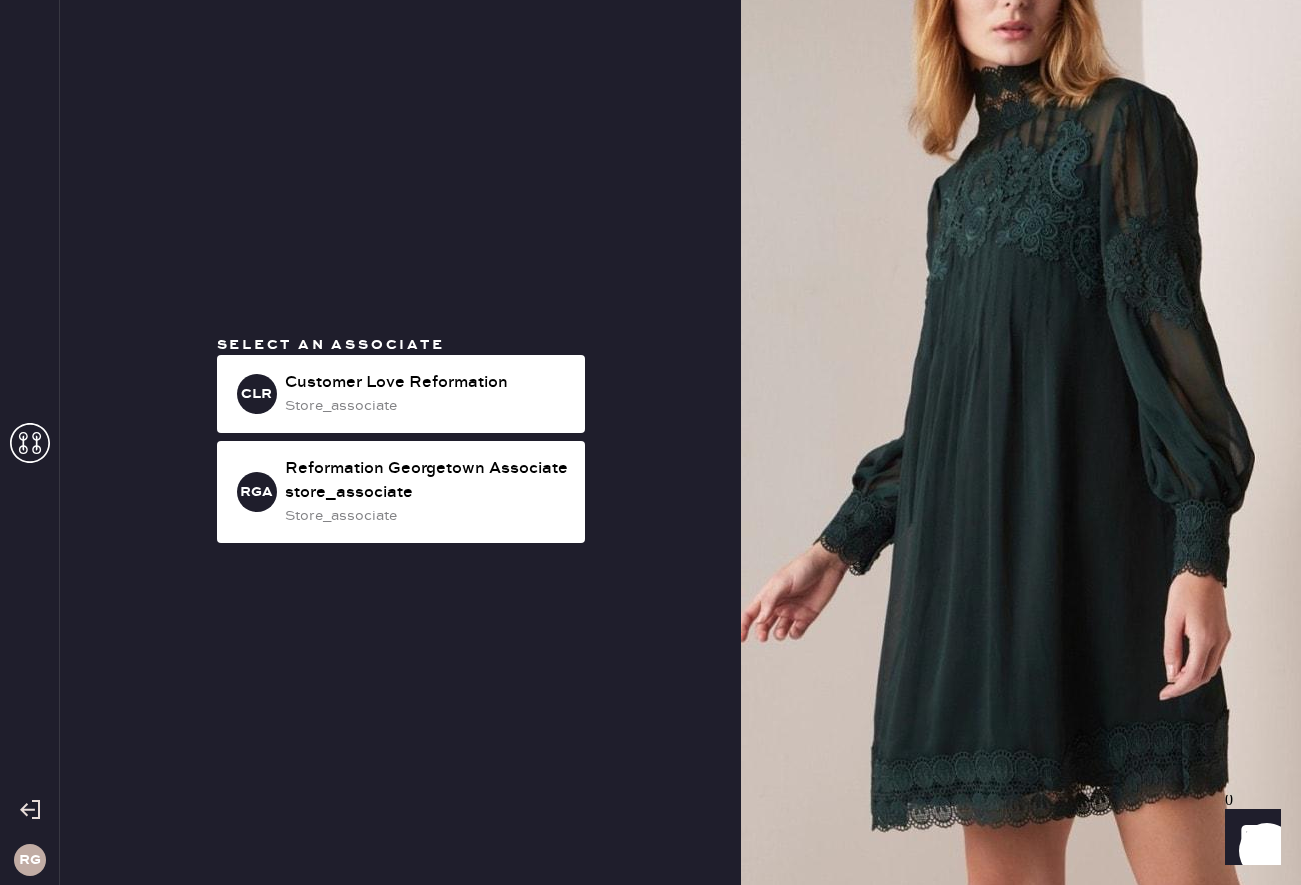 click on "CLR Customer Love Reformation store_associate RGA Reformation Georgetown Associate store_associate" at bounding box center (401, 443) 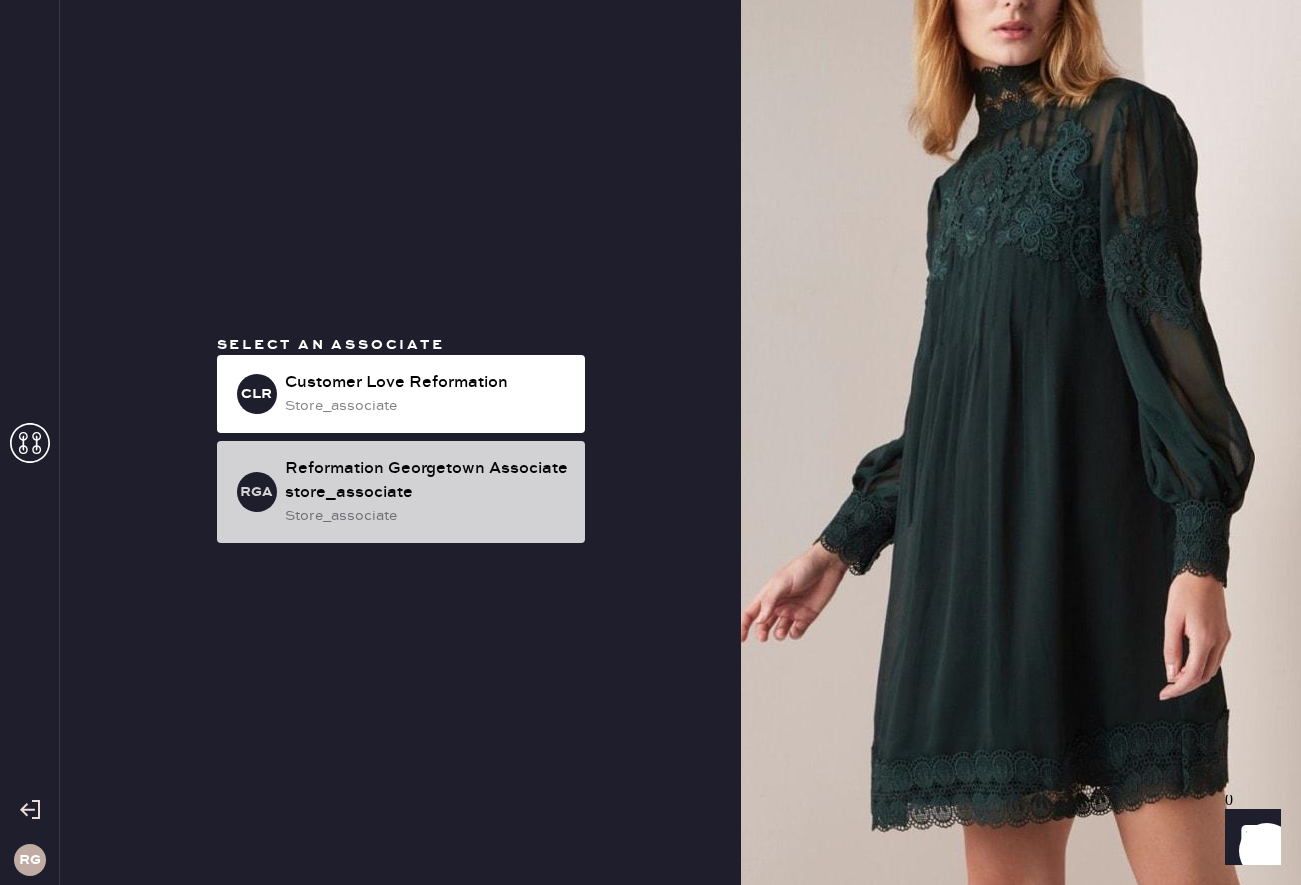 click on "RGA Reformation Georgetown Associate store_associate" at bounding box center [401, 492] 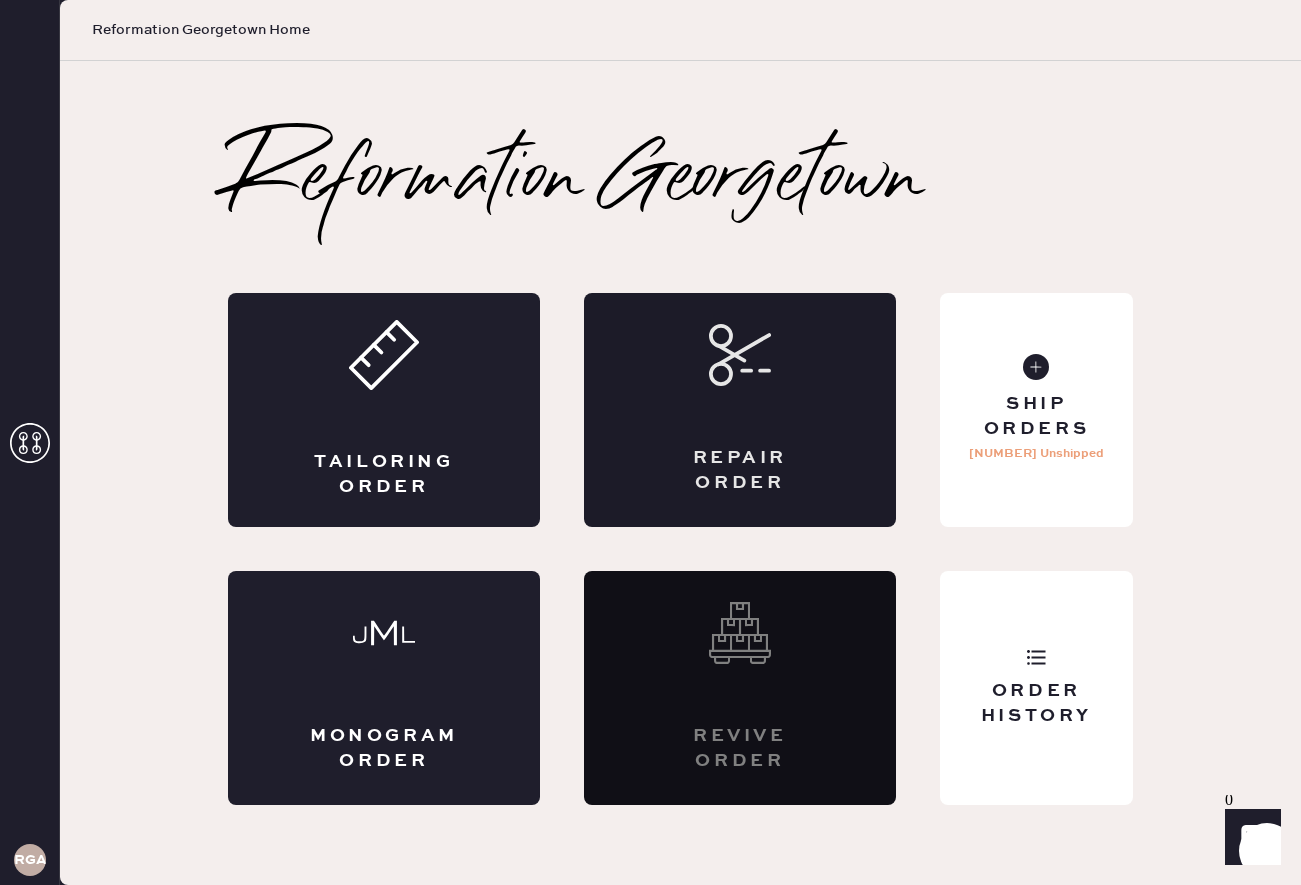 click 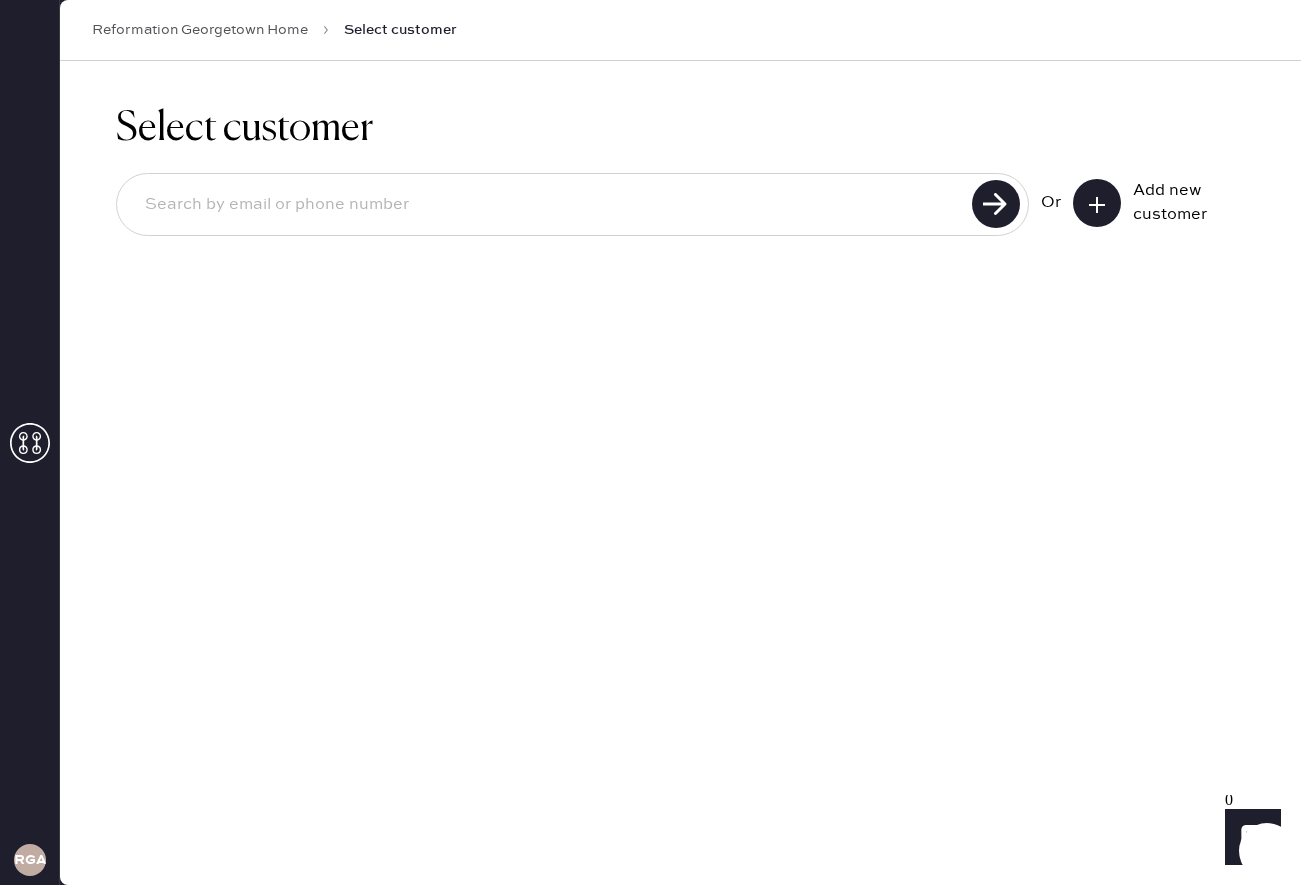 click 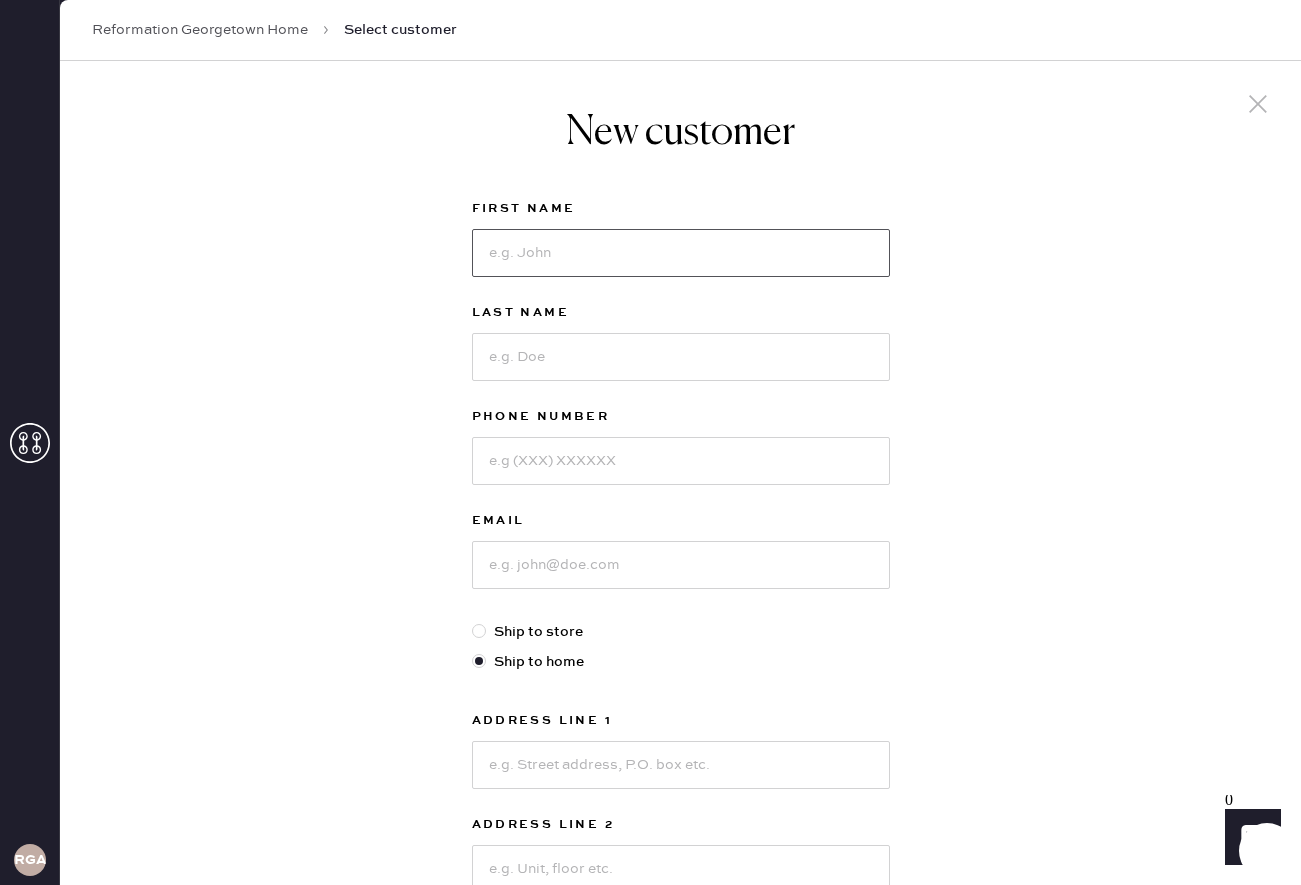 click at bounding box center (681, 253) 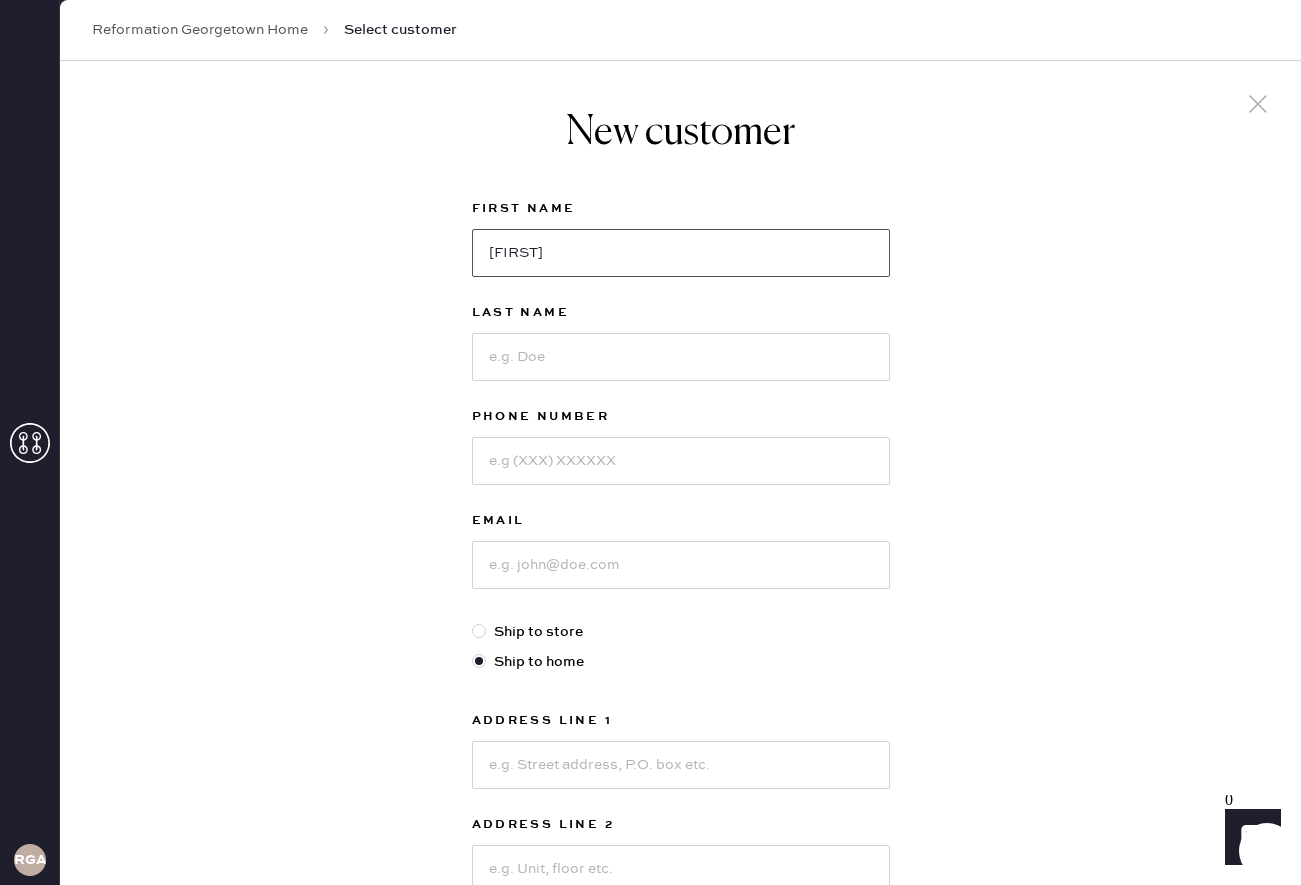 type on "[FIRST]" 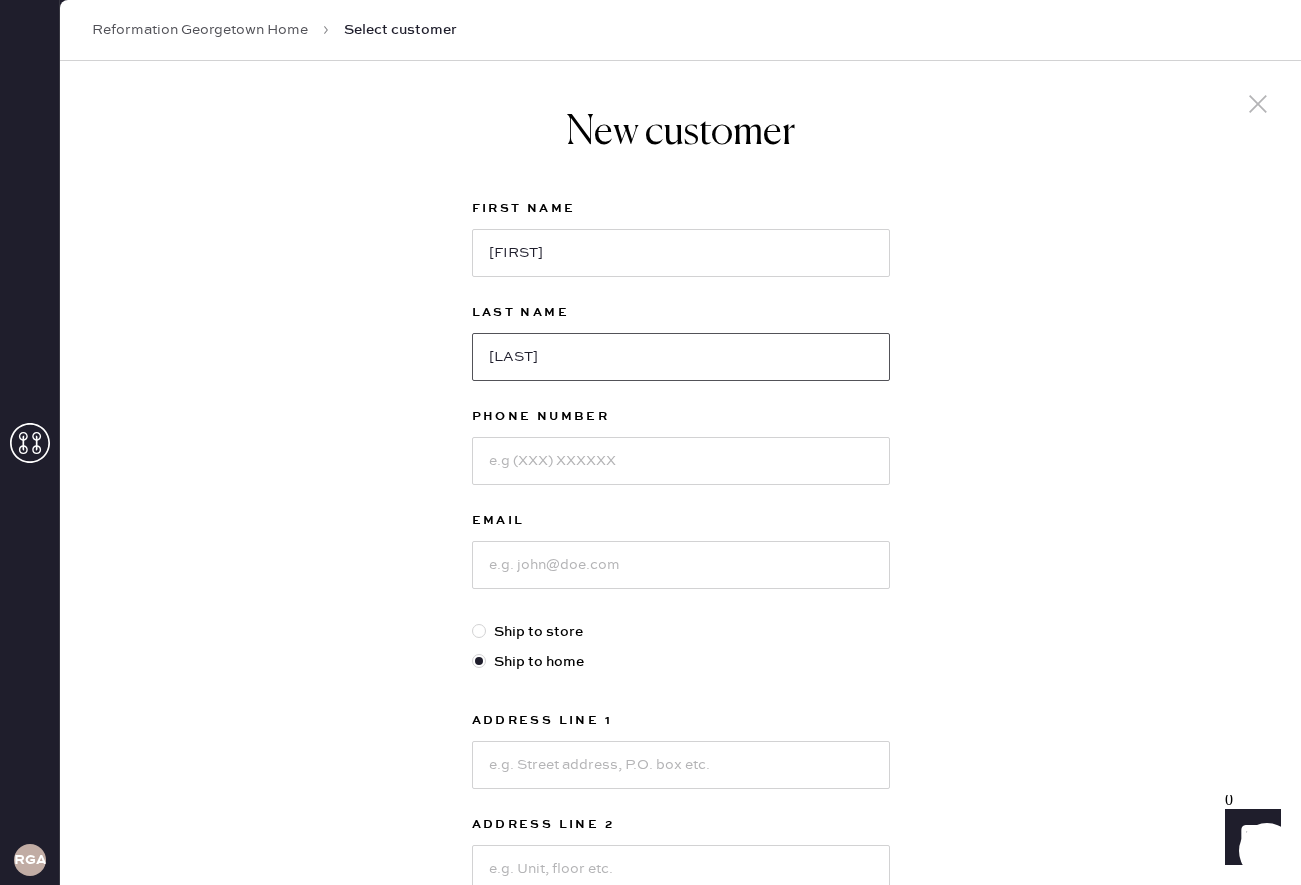 type on "[LAST]" 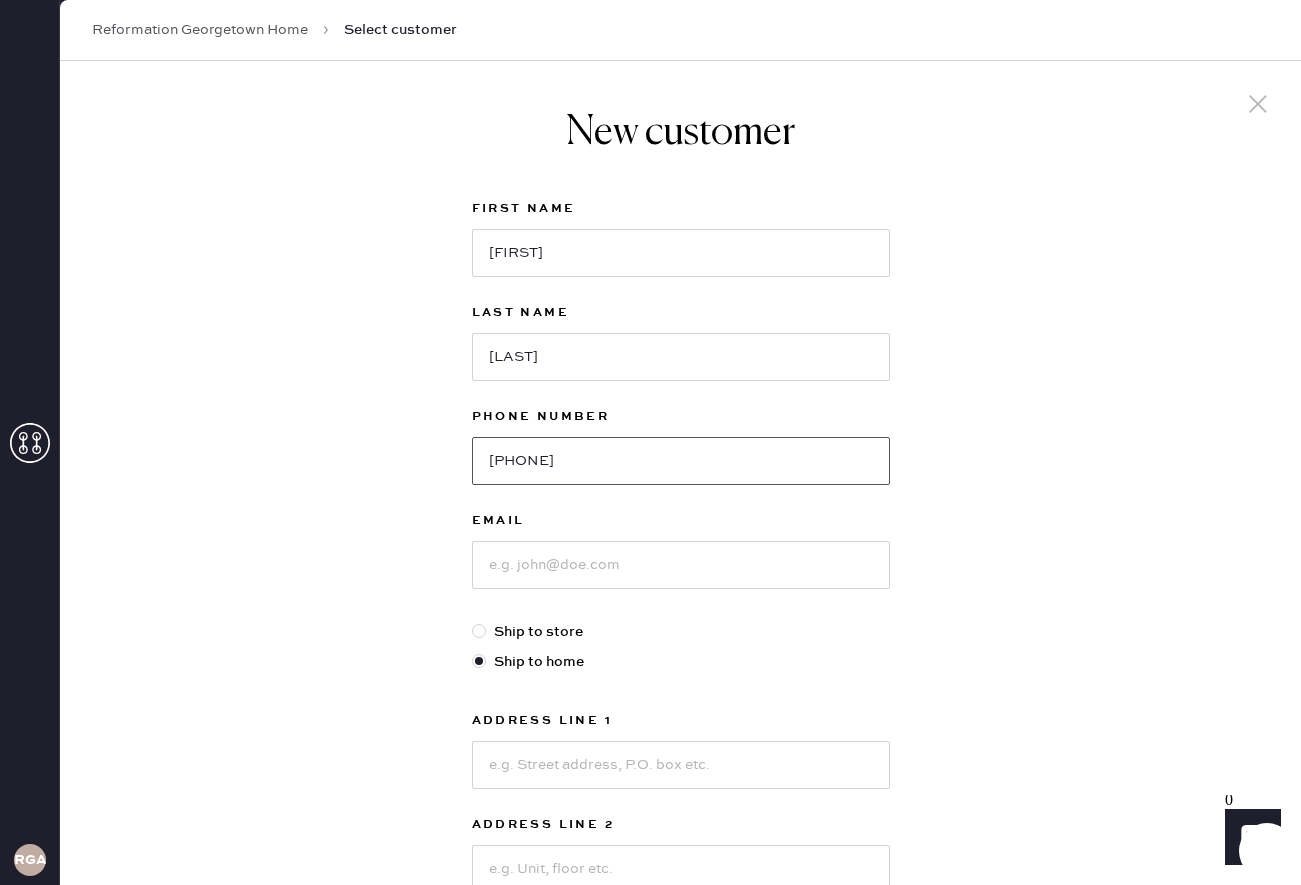 type on "[PHONE]" 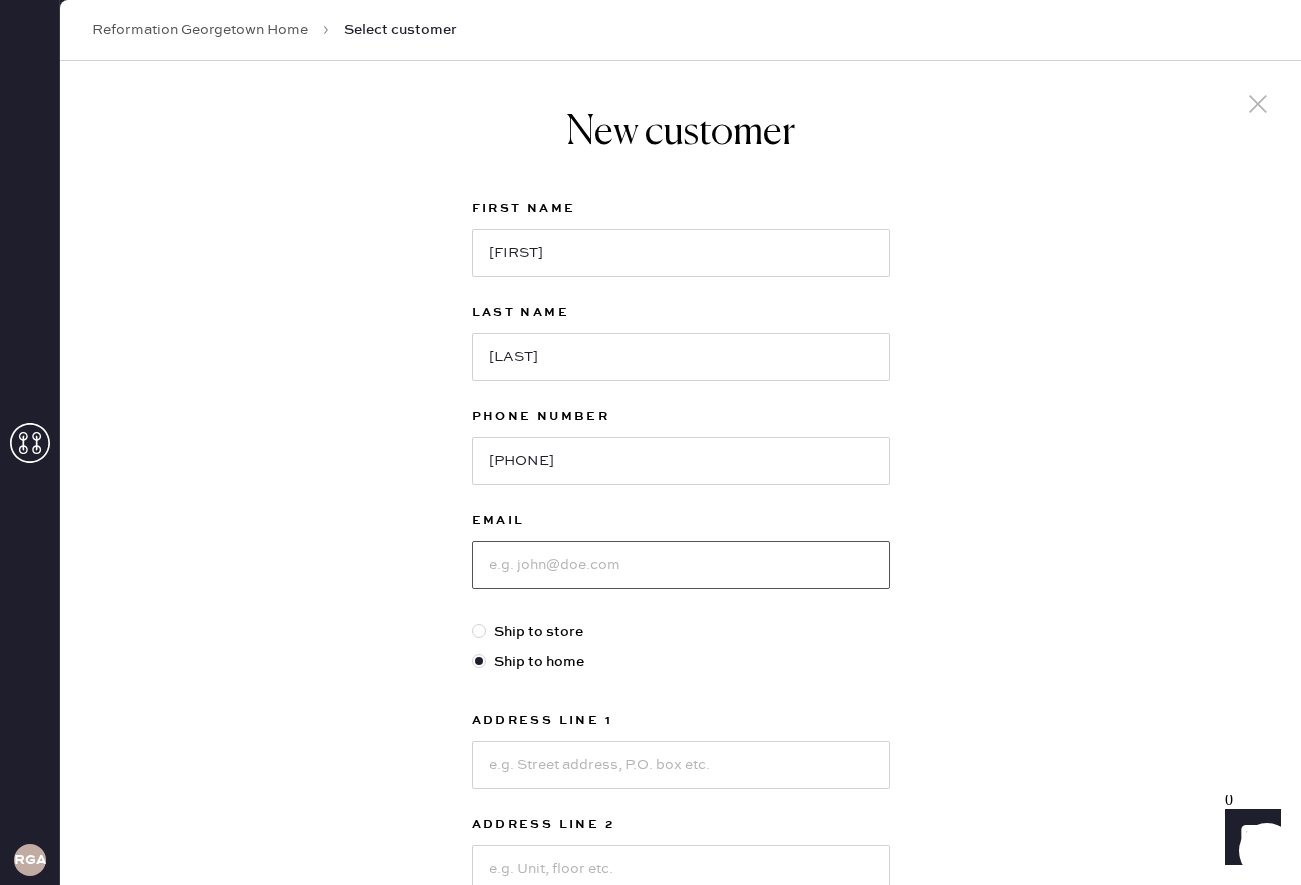 click at bounding box center [681, 565] 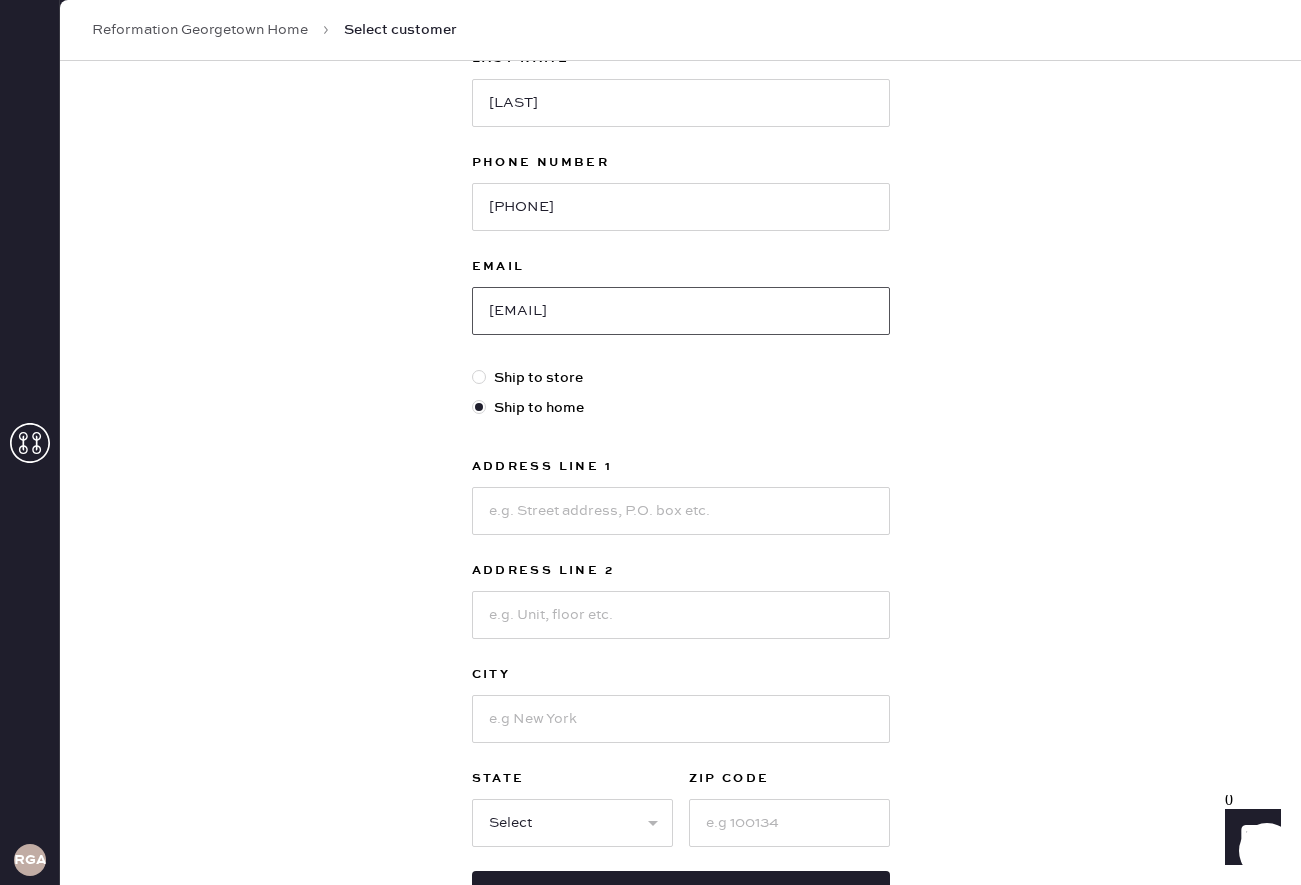 scroll, scrollTop: 259, scrollLeft: 0, axis: vertical 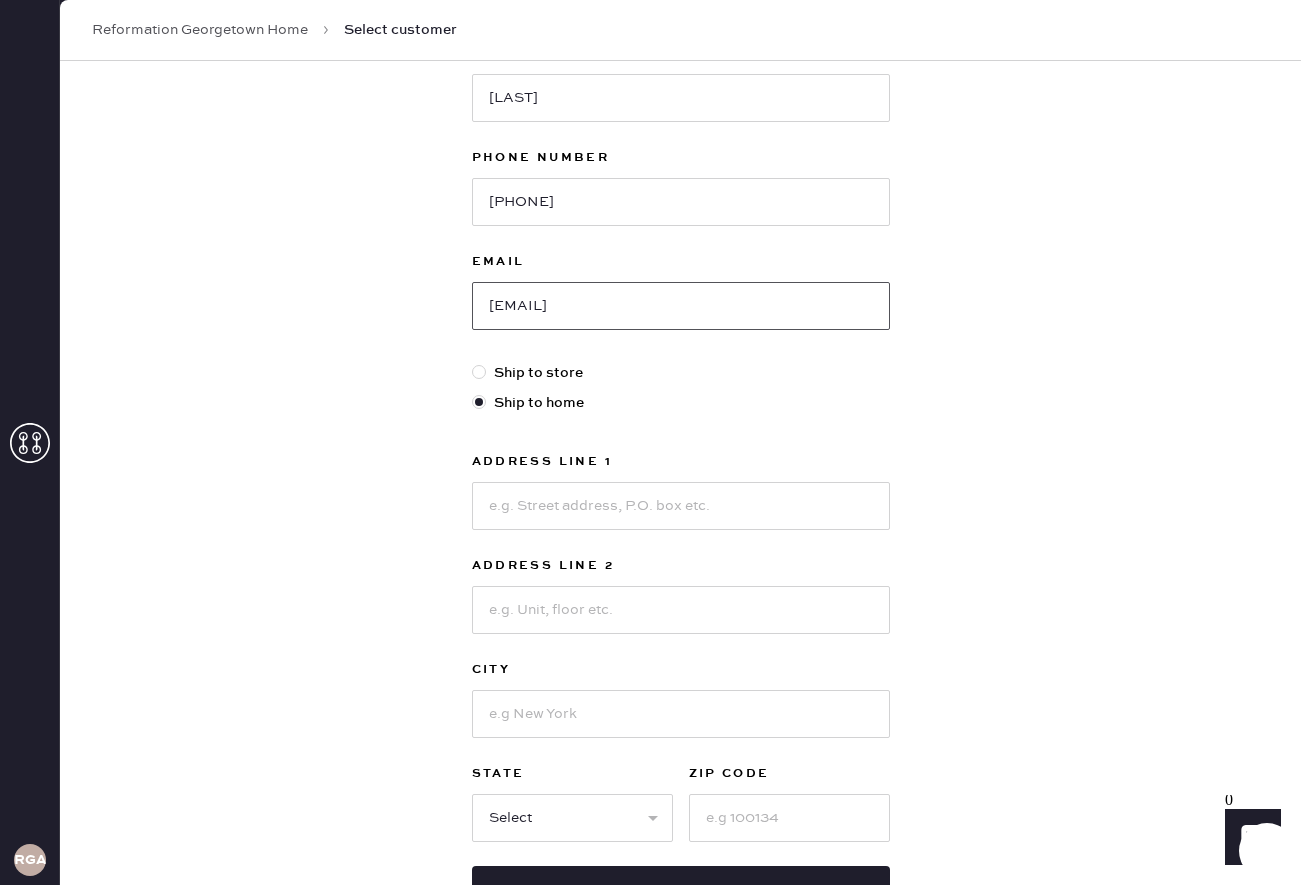 type on "[EMAIL]" 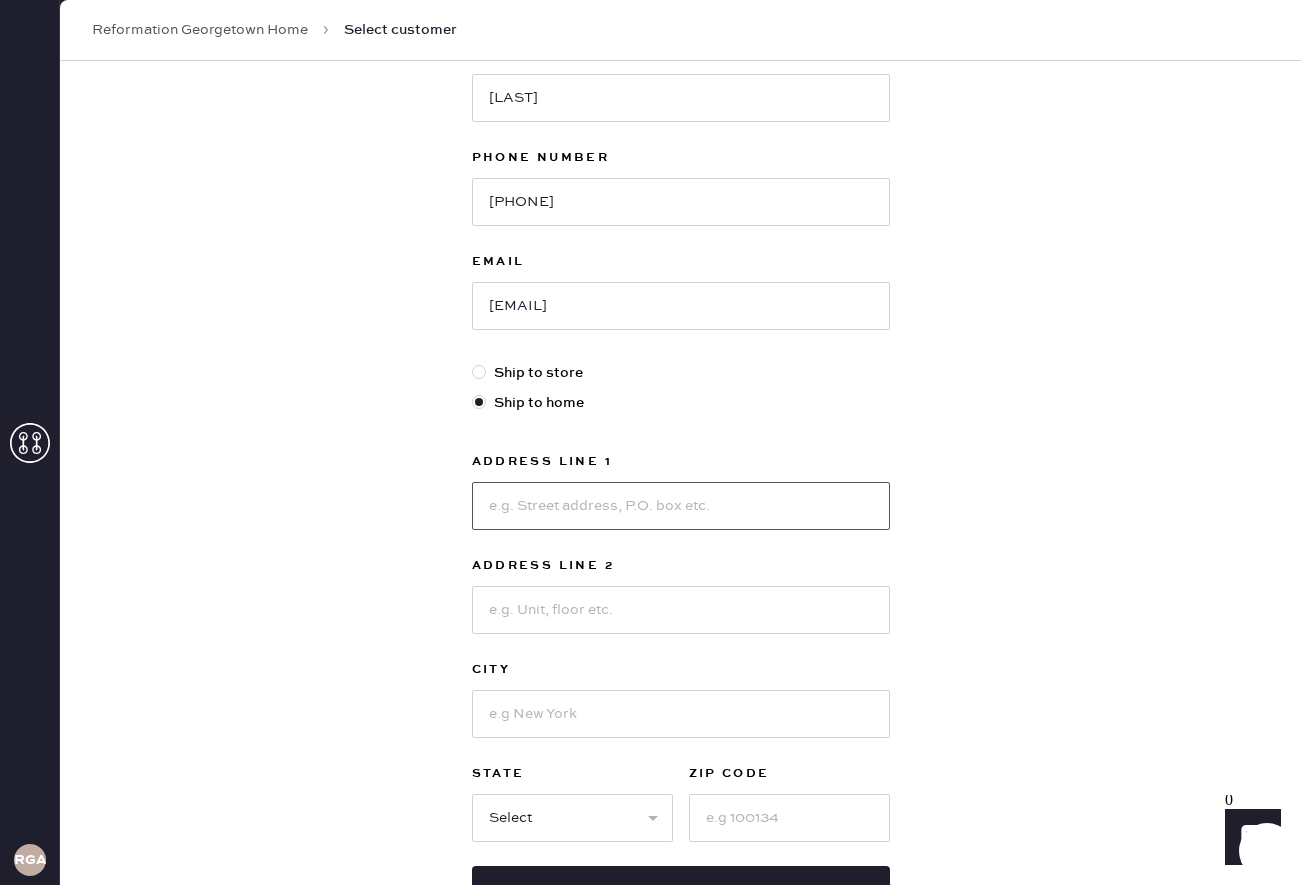 click at bounding box center [681, 506] 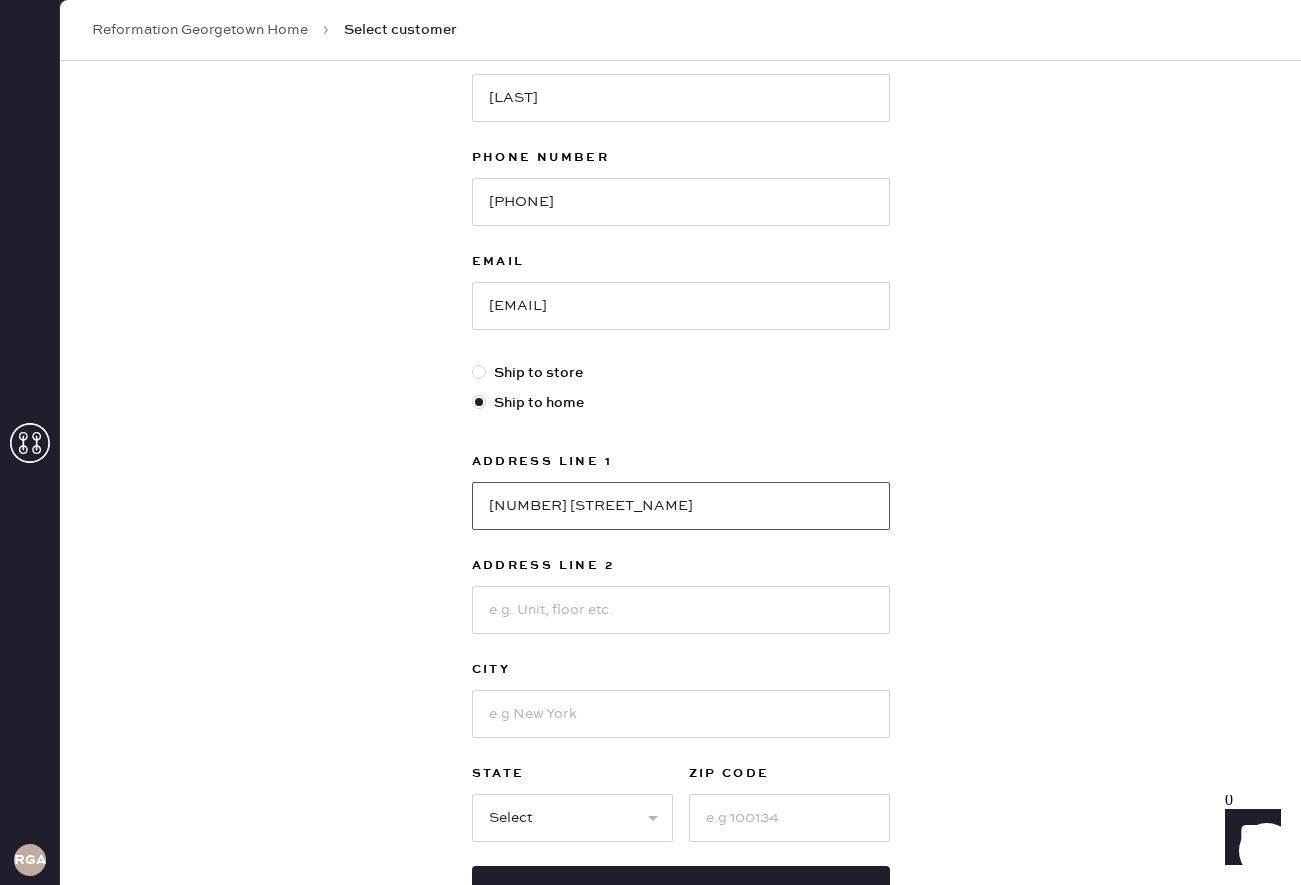 type on "[NUMBER] [STREET_NAME]" 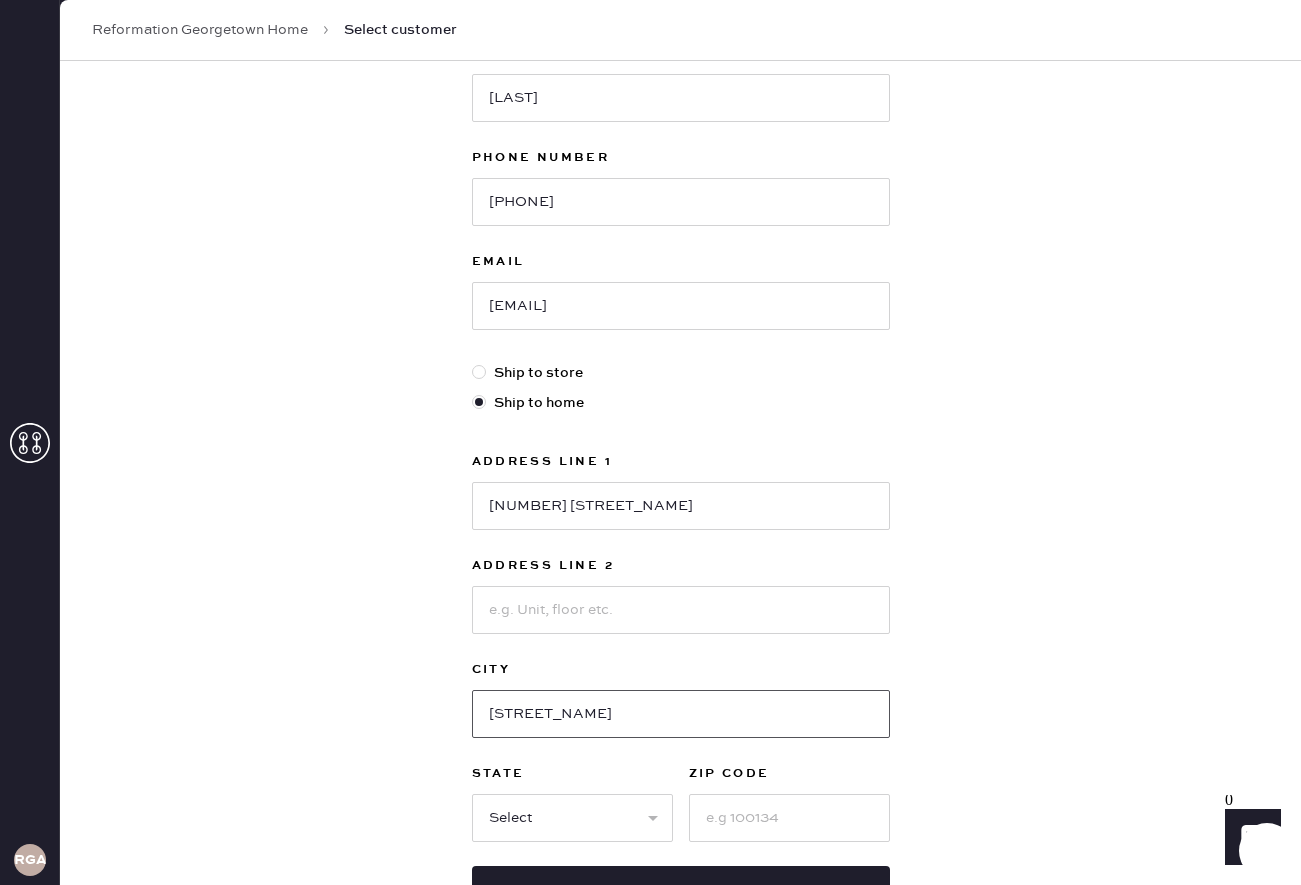 type on "[STREET_NAME]" 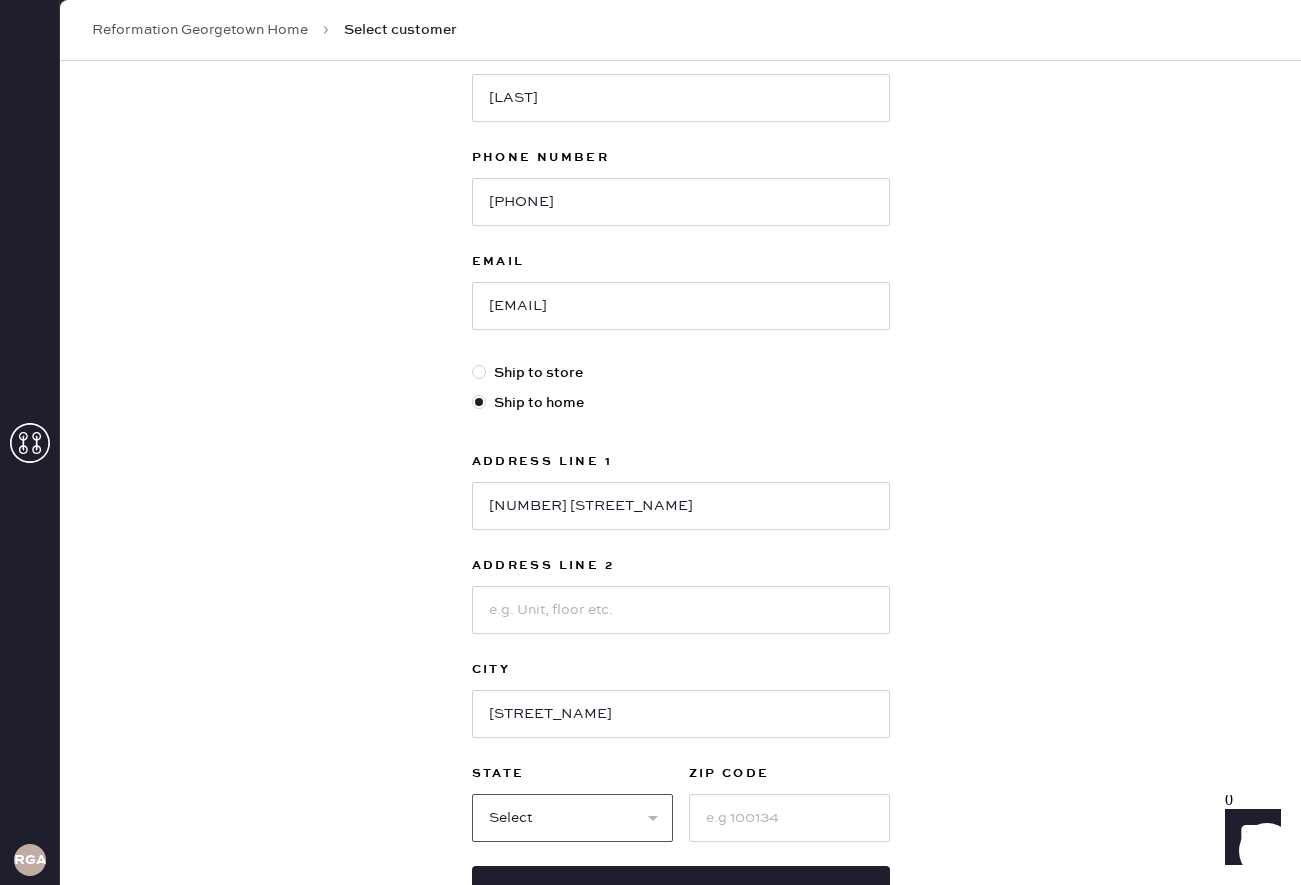 click on "Select AK AL AR AZ CA CO CT DC DE FL GA HI IA ID IL IN KS KY LA MA MD ME MI MN MO MS MT NC ND NE NH NJ NM NV NY OH OK OR PA RI SC SD TN TX UT VA VT WA WI WV WY" at bounding box center (572, 818) 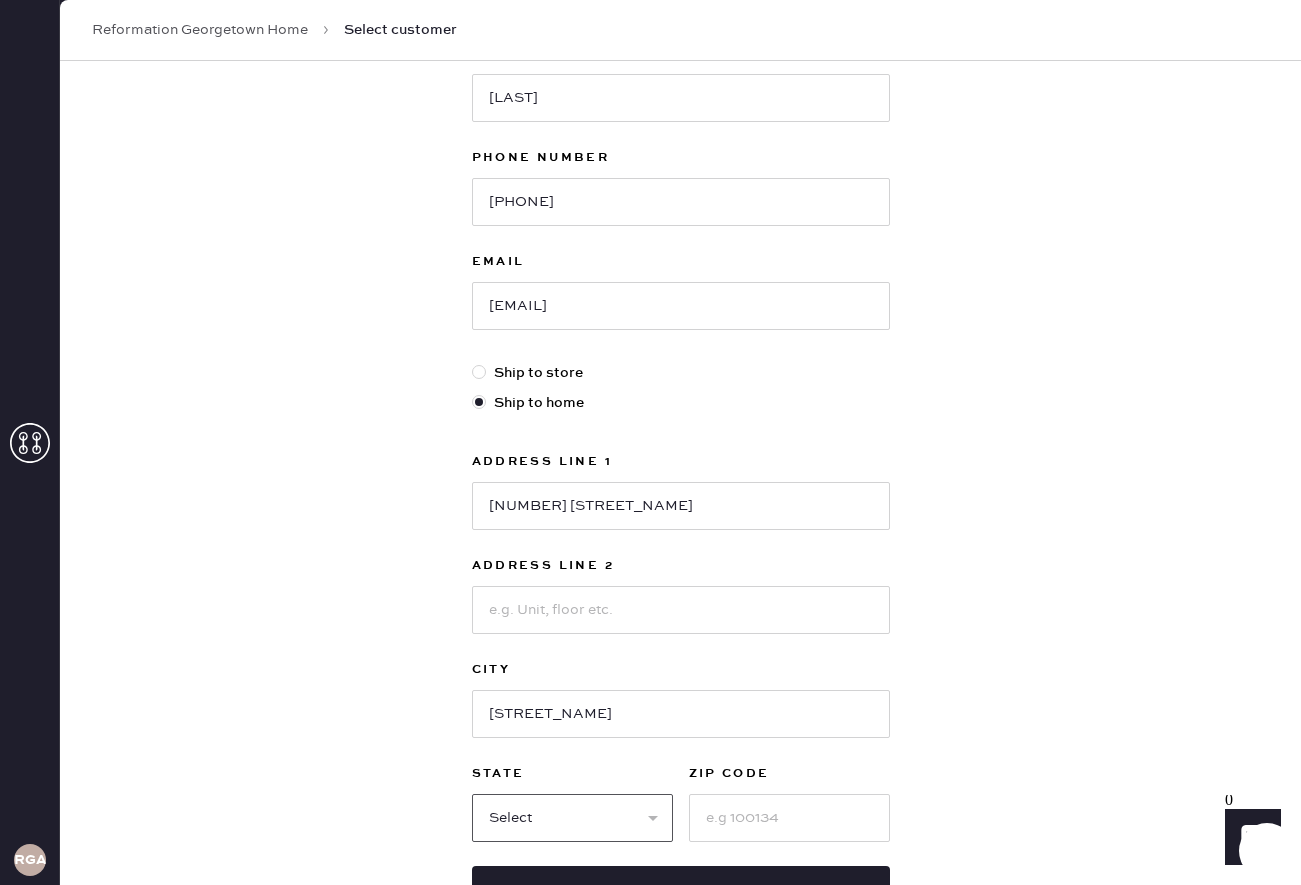 select on "VA" 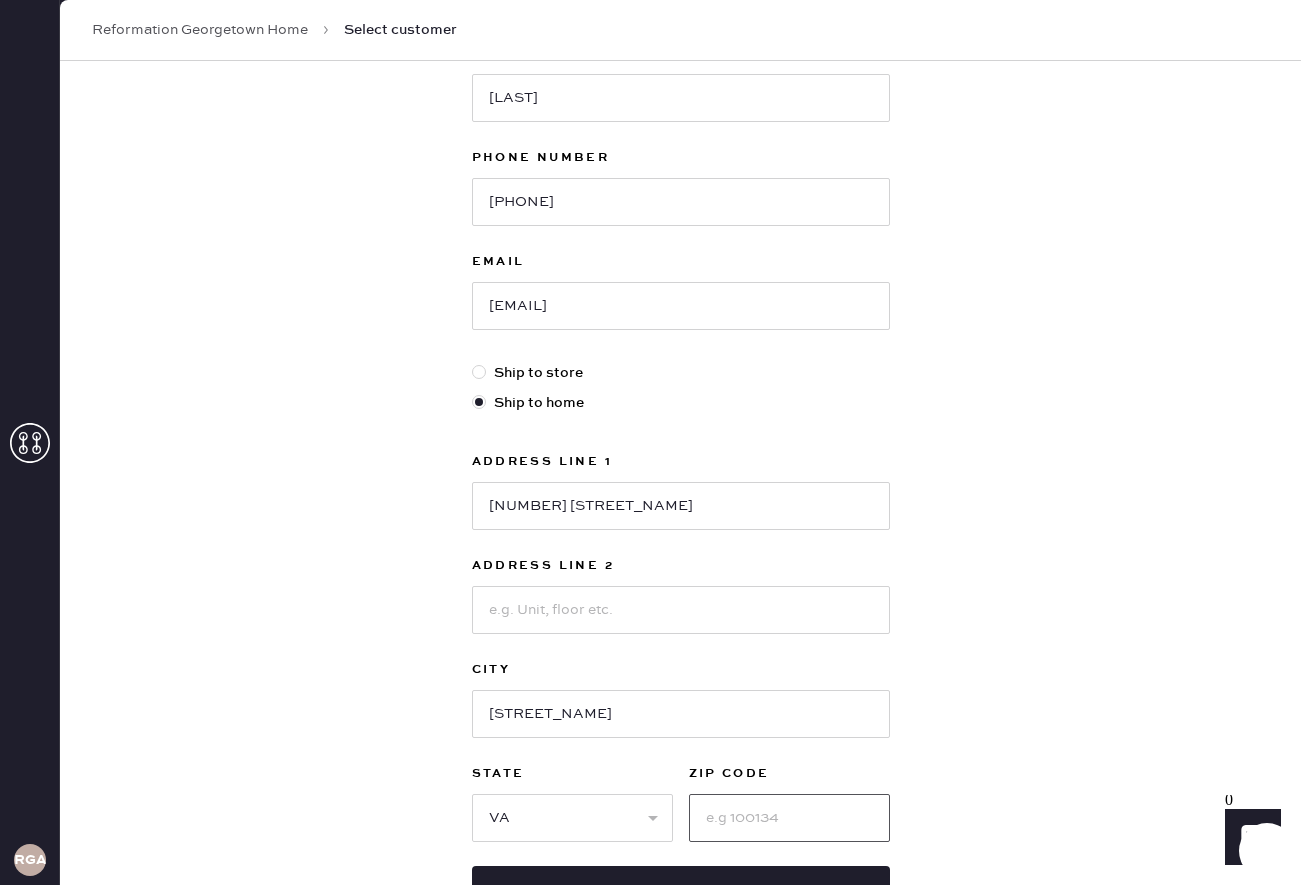 click at bounding box center [789, 818] 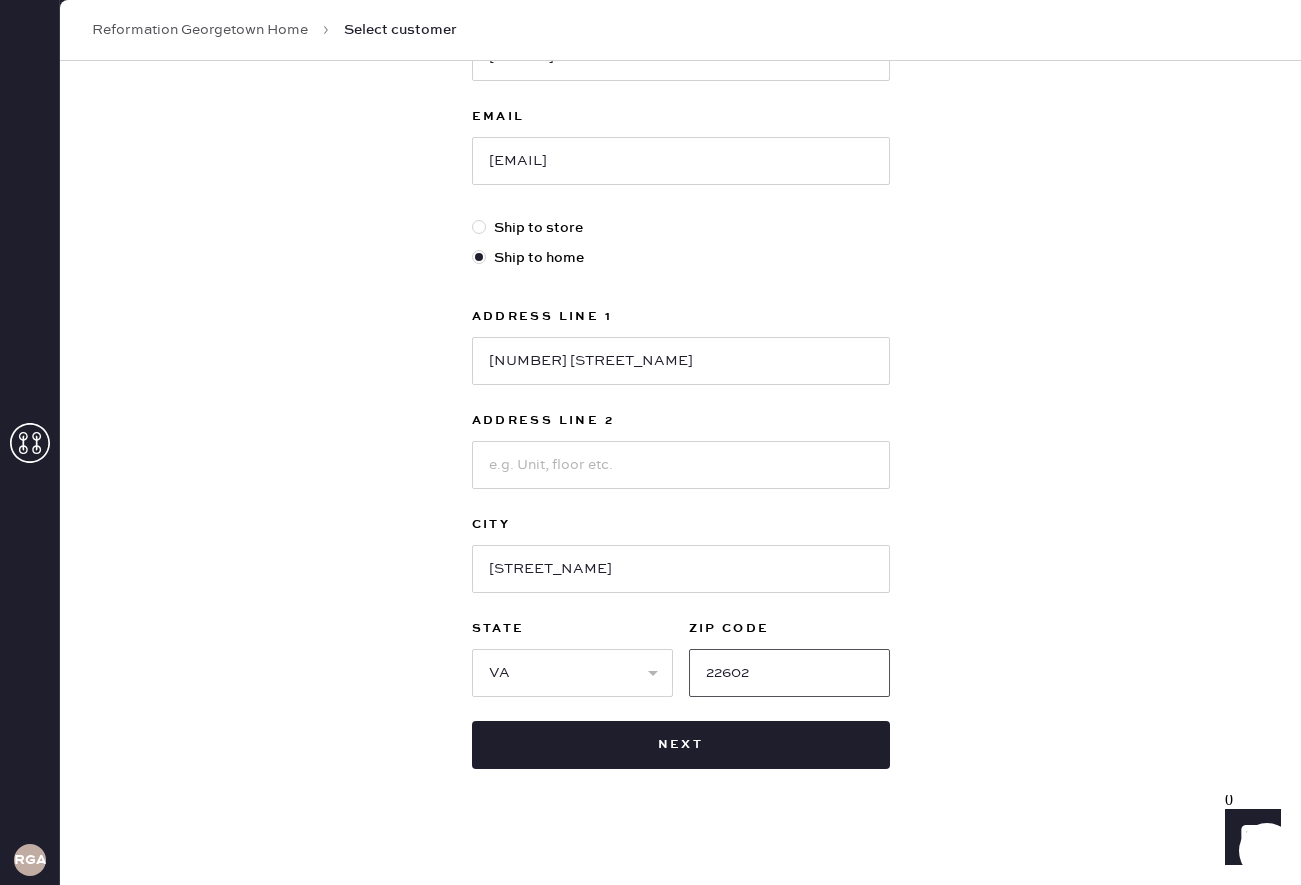scroll, scrollTop: 405, scrollLeft: 0, axis: vertical 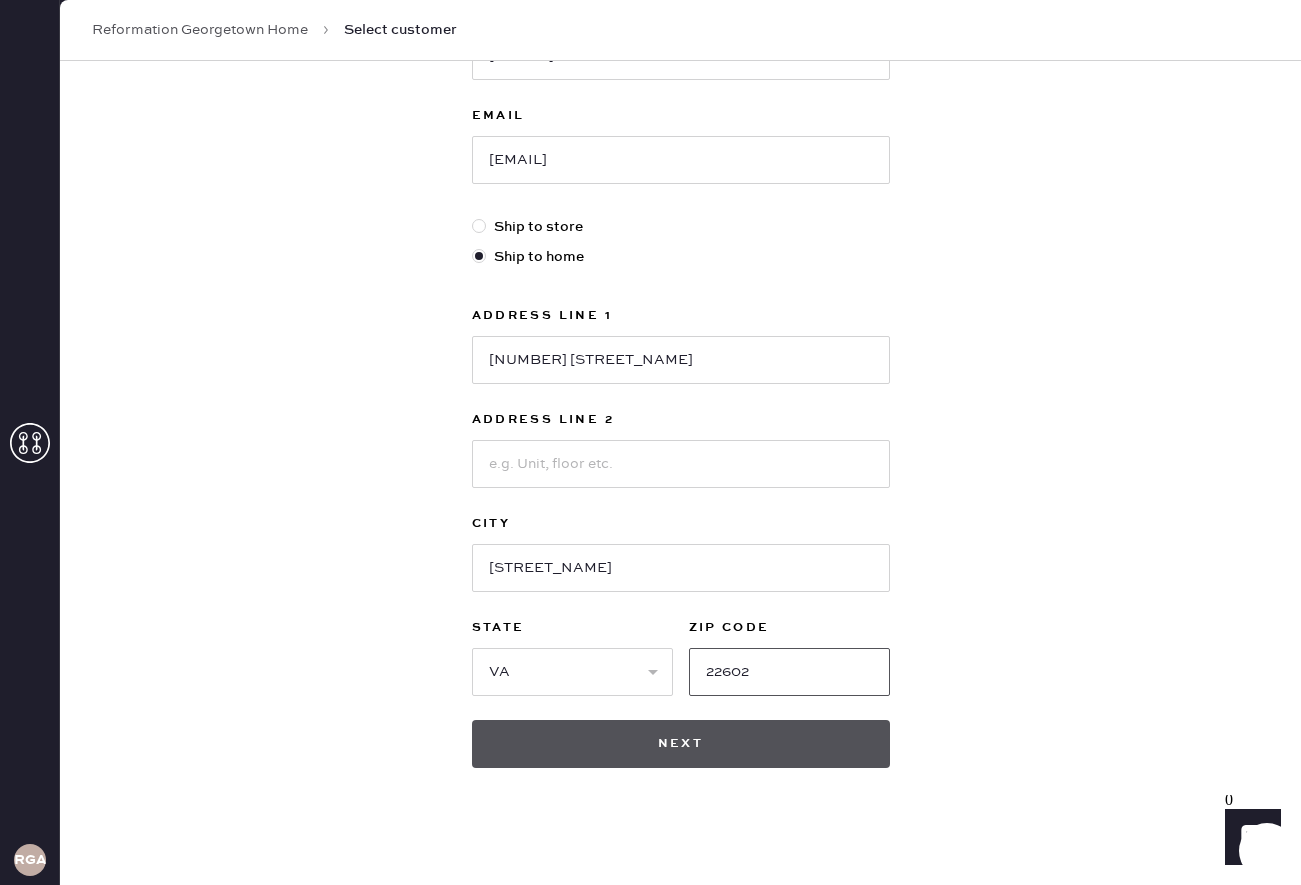 type on "22602" 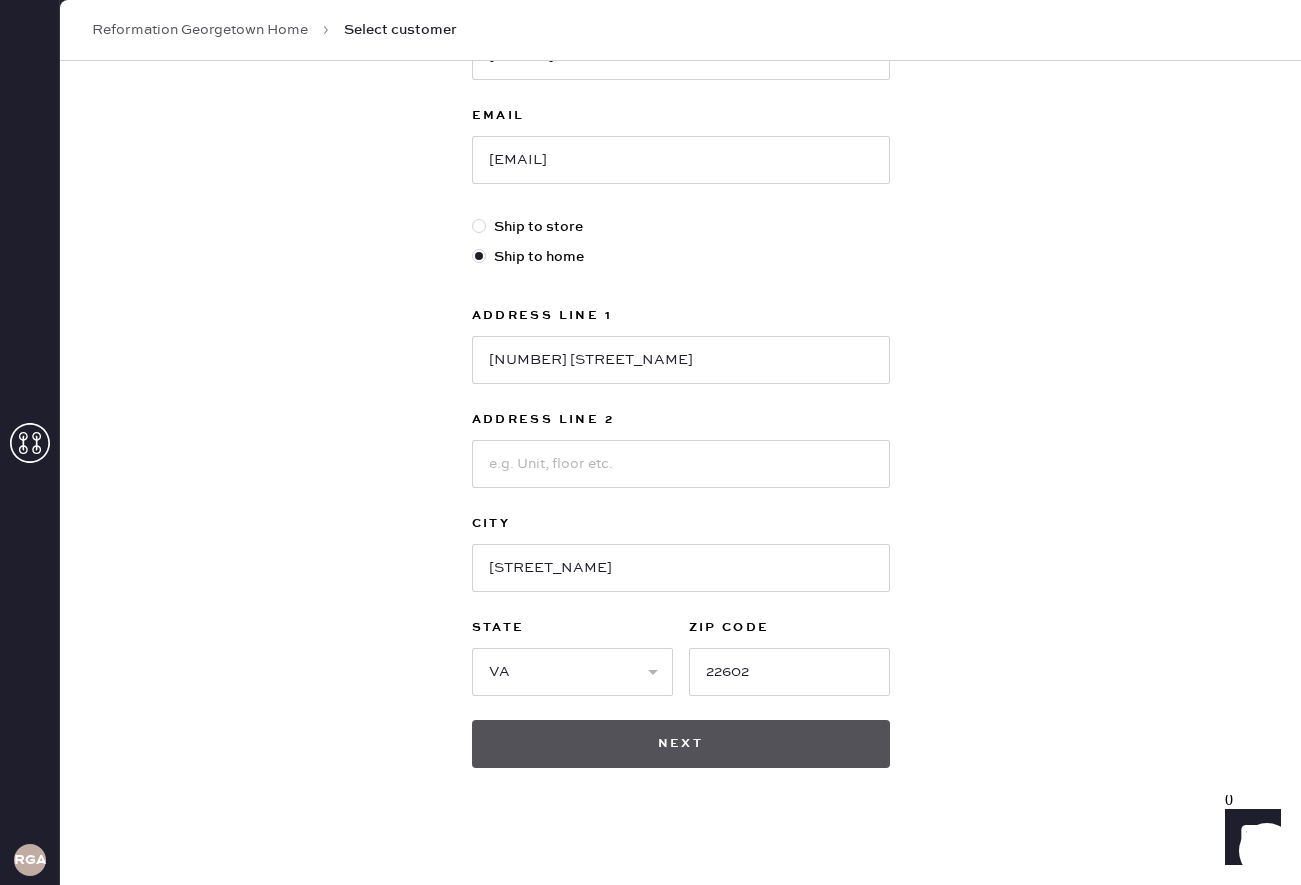 click on "Next" at bounding box center [681, 744] 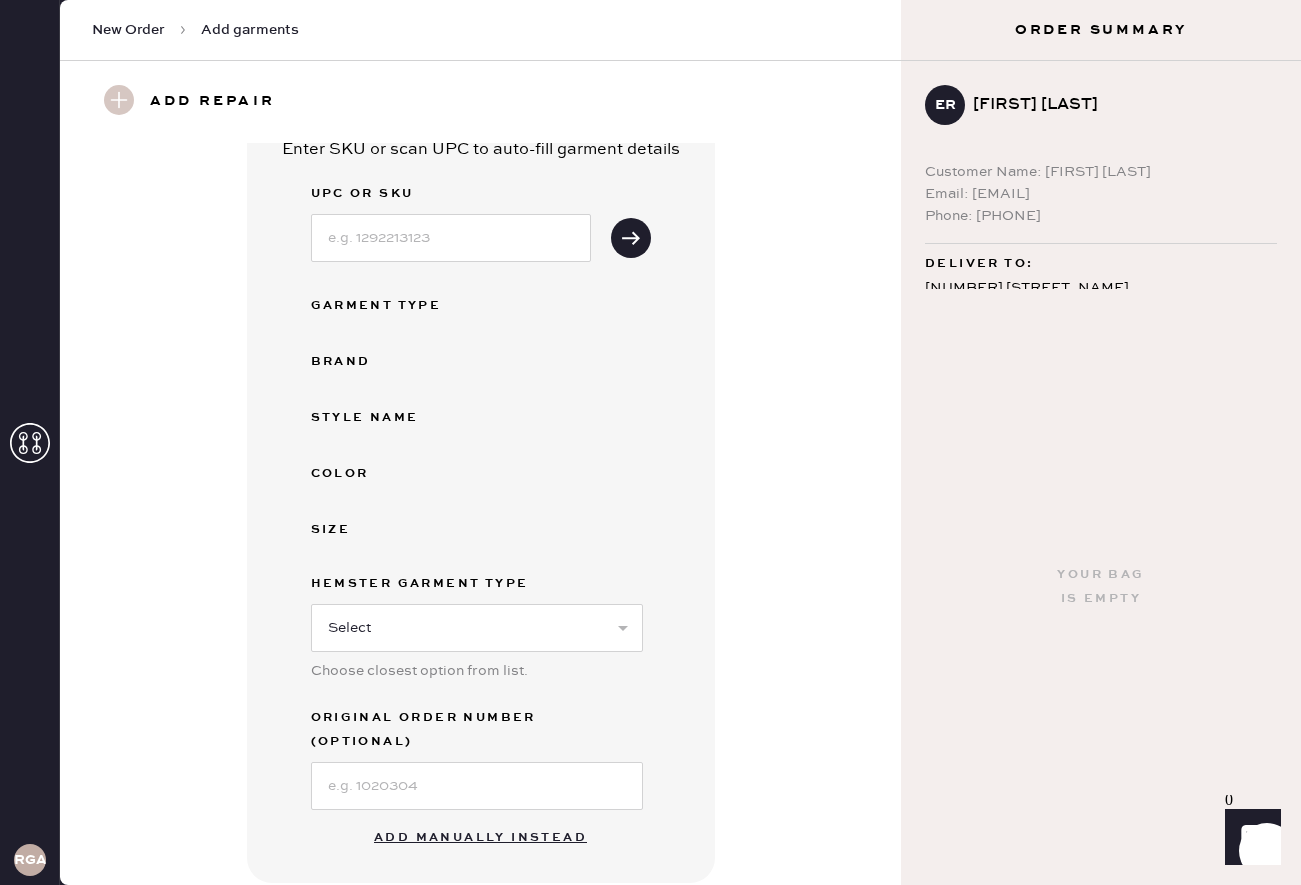 scroll, scrollTop: 0, scrollLeft: 0, axis: both 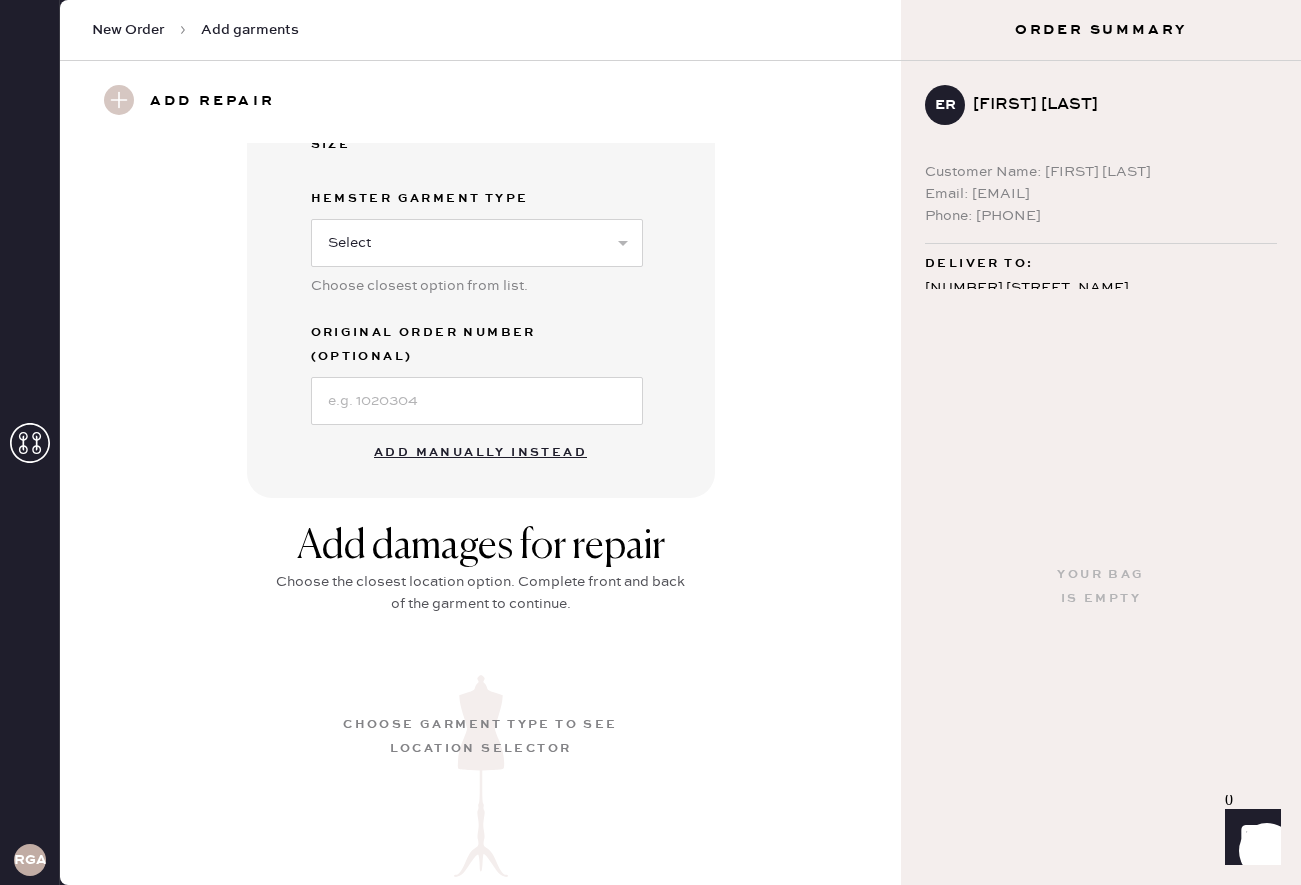 click on "Add manually instead" at bounding box center [480, 453] 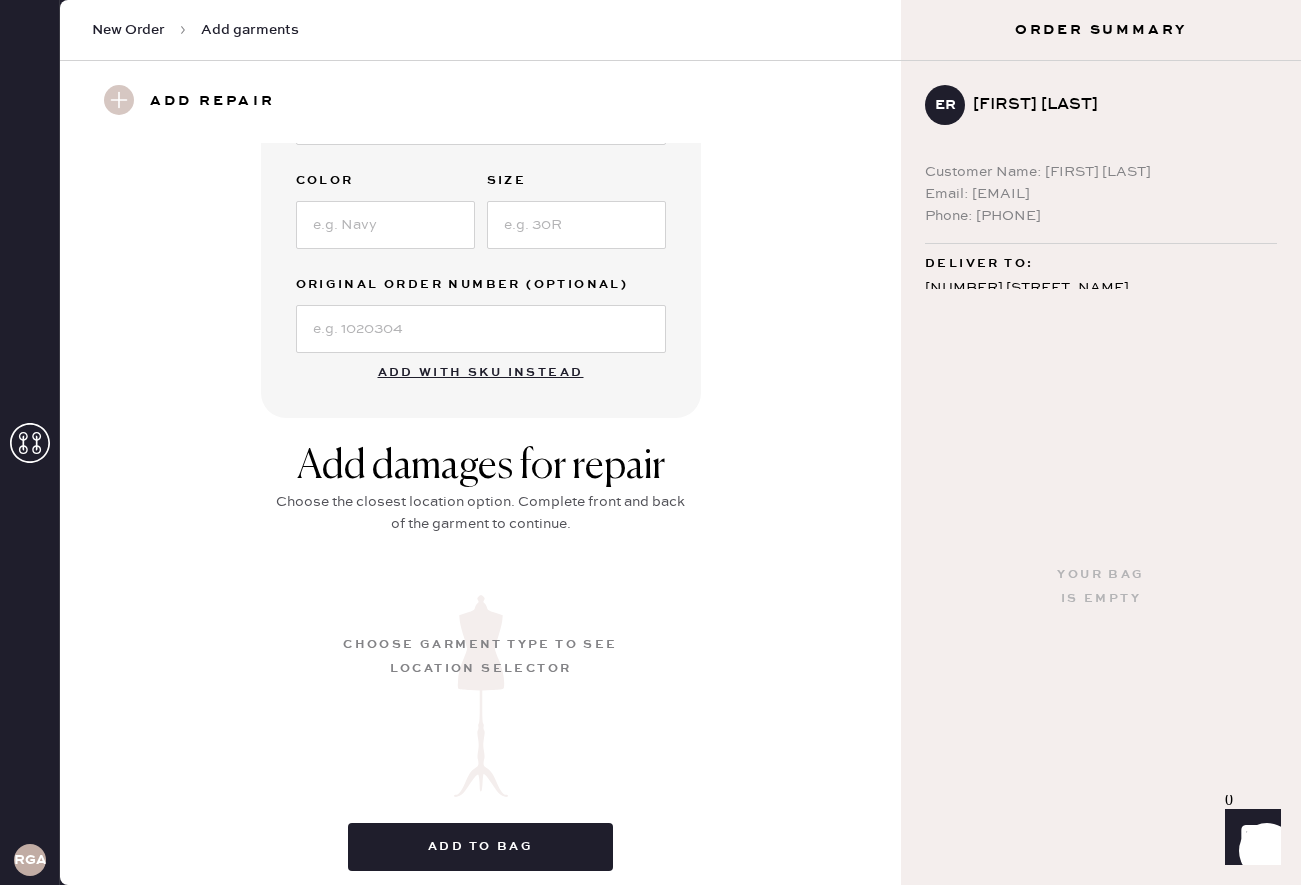 scroll, scrollTop: 419, scrollLeft: 0, axis: vertical 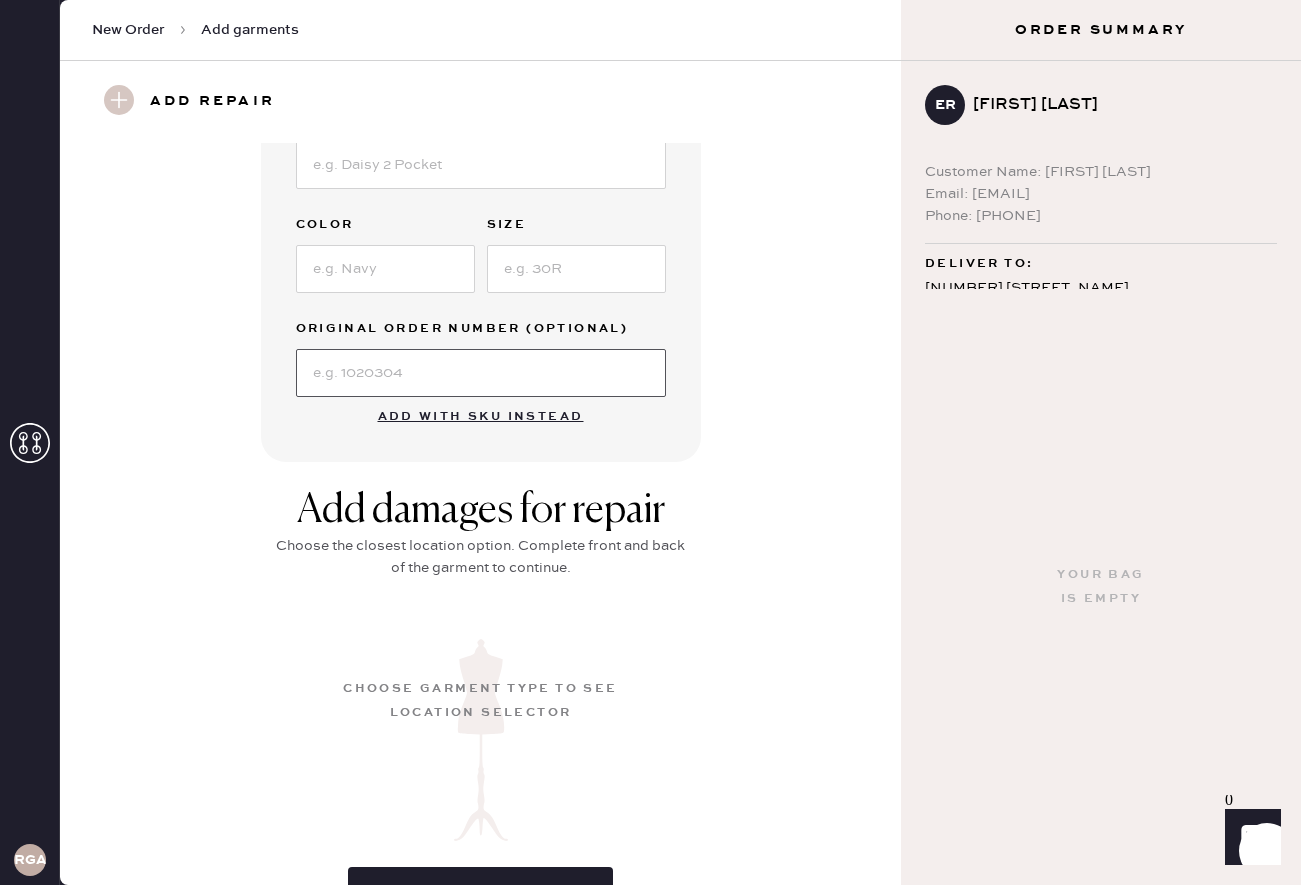 click at bounding box center [481, 373] 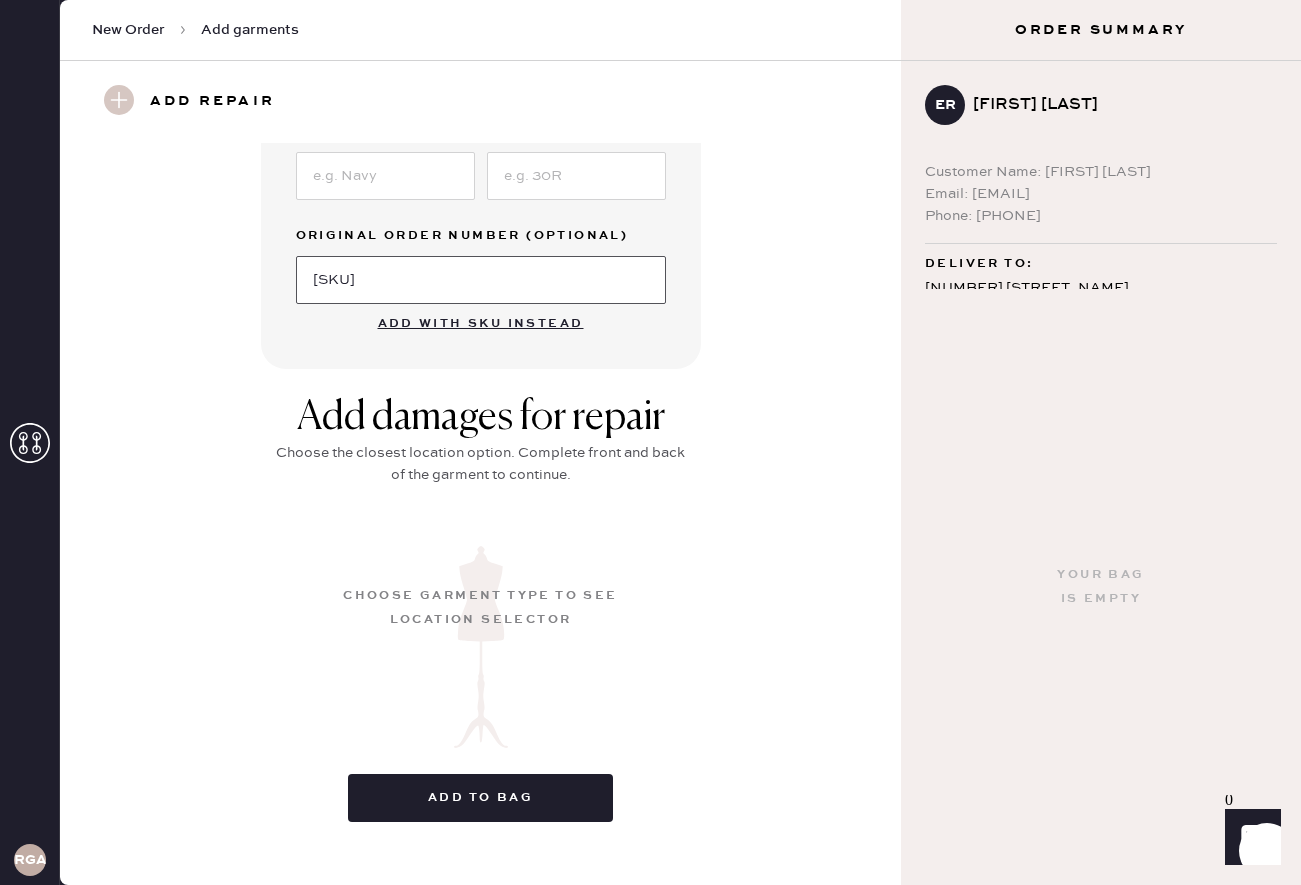 scroll, scrollTop: 536, scrollLeft: 0, axis: vertical 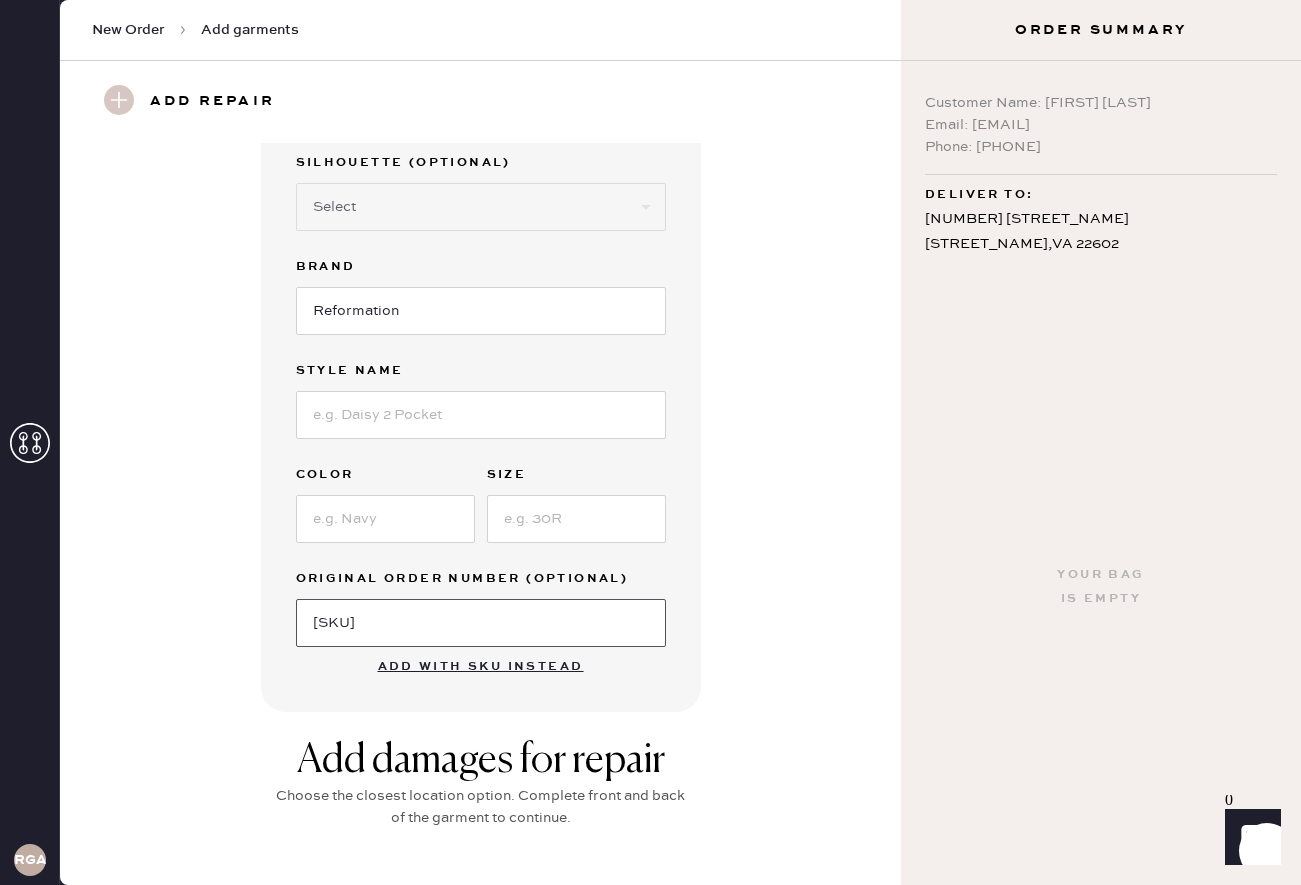 click on "[SKU]" at bounding box center (481, 623) 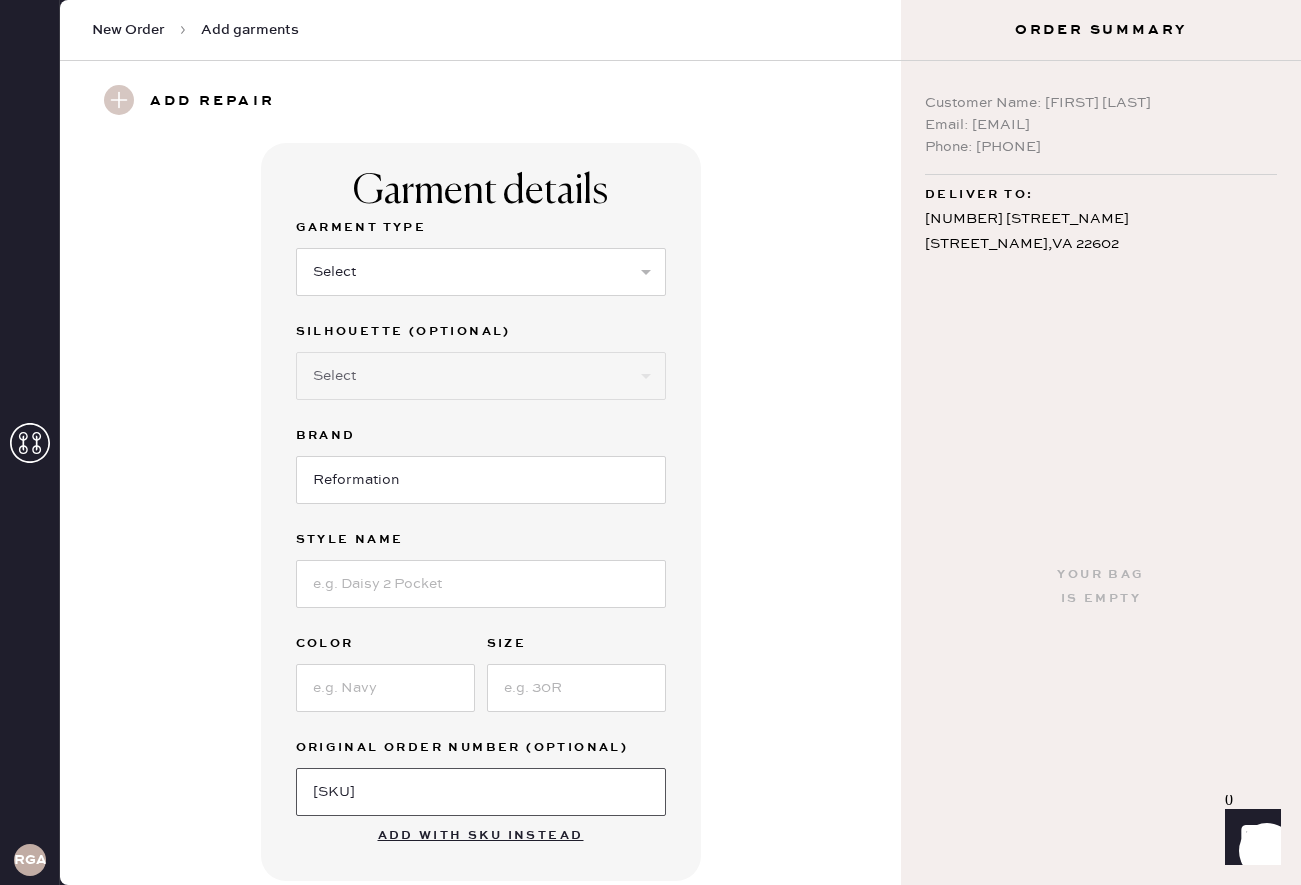 type on "[SKU]" 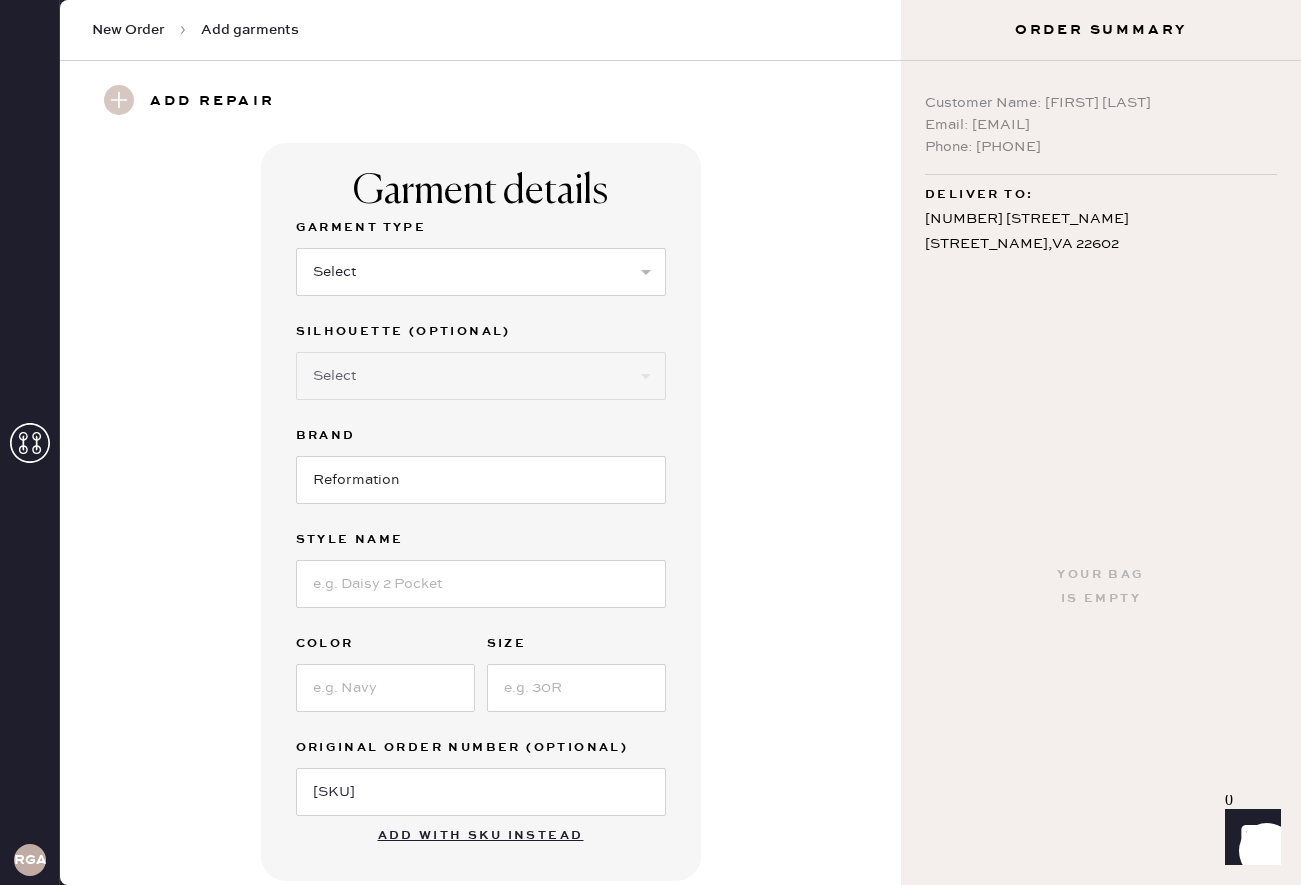 click 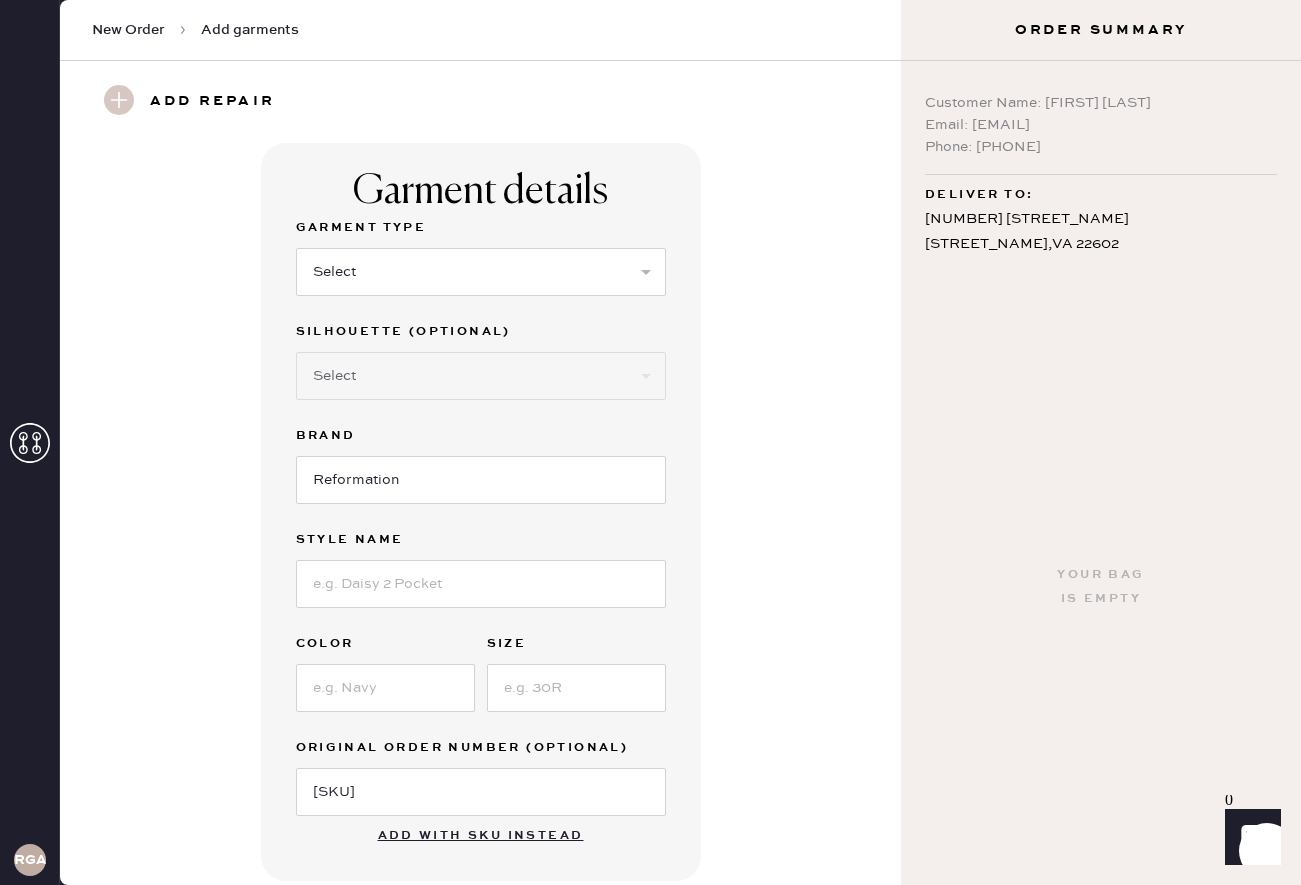 click on "Add repair" at bounding box center [212, 102] 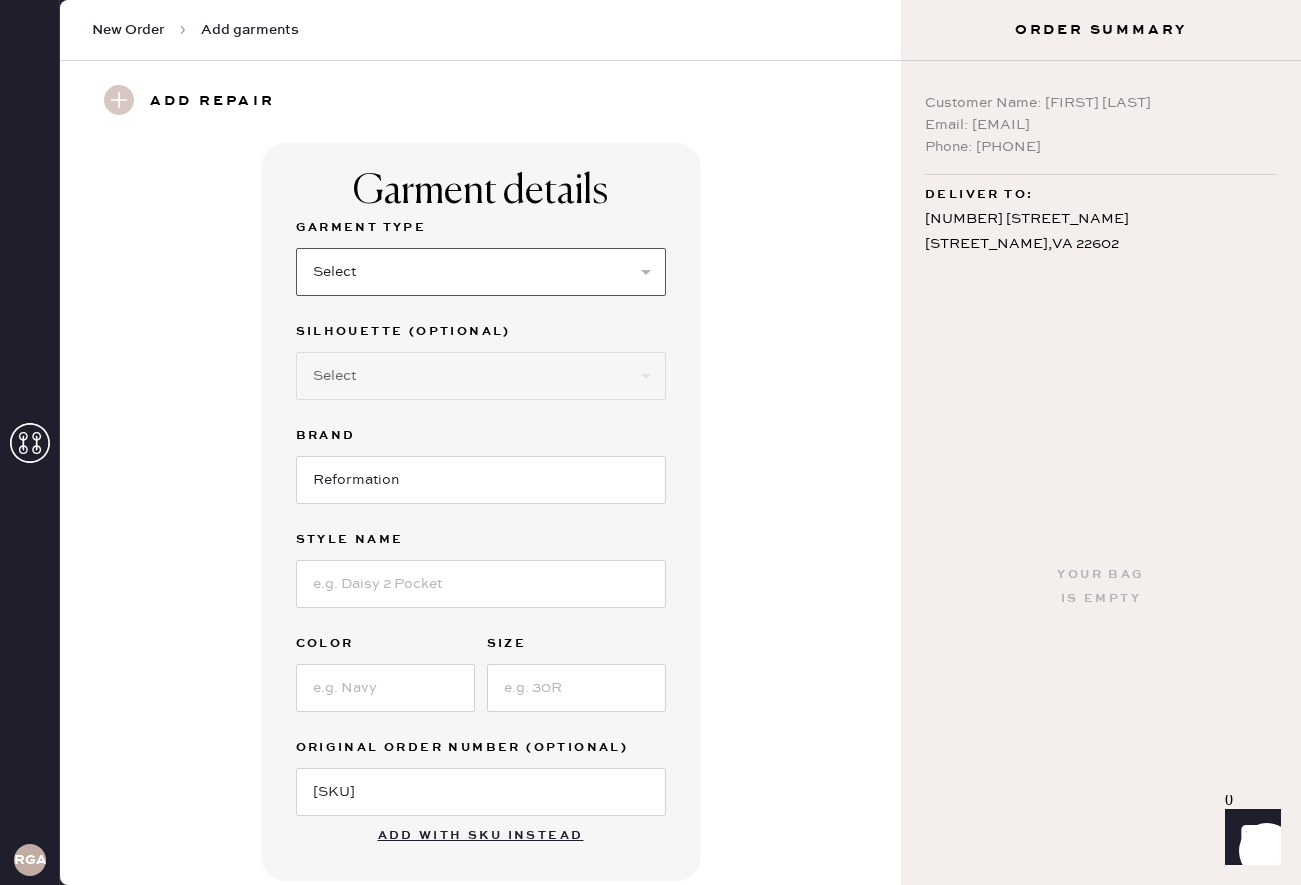 click on "Select Basic Skirt Jeans Leggings Pants Shorts Basic Sleeved Dress Basic Sleeveless Dress Basic Strap Dress Strap Jumpsuit Button Down Top Sleeved Top Sleeveless Top" at bounding box center [481, 272] 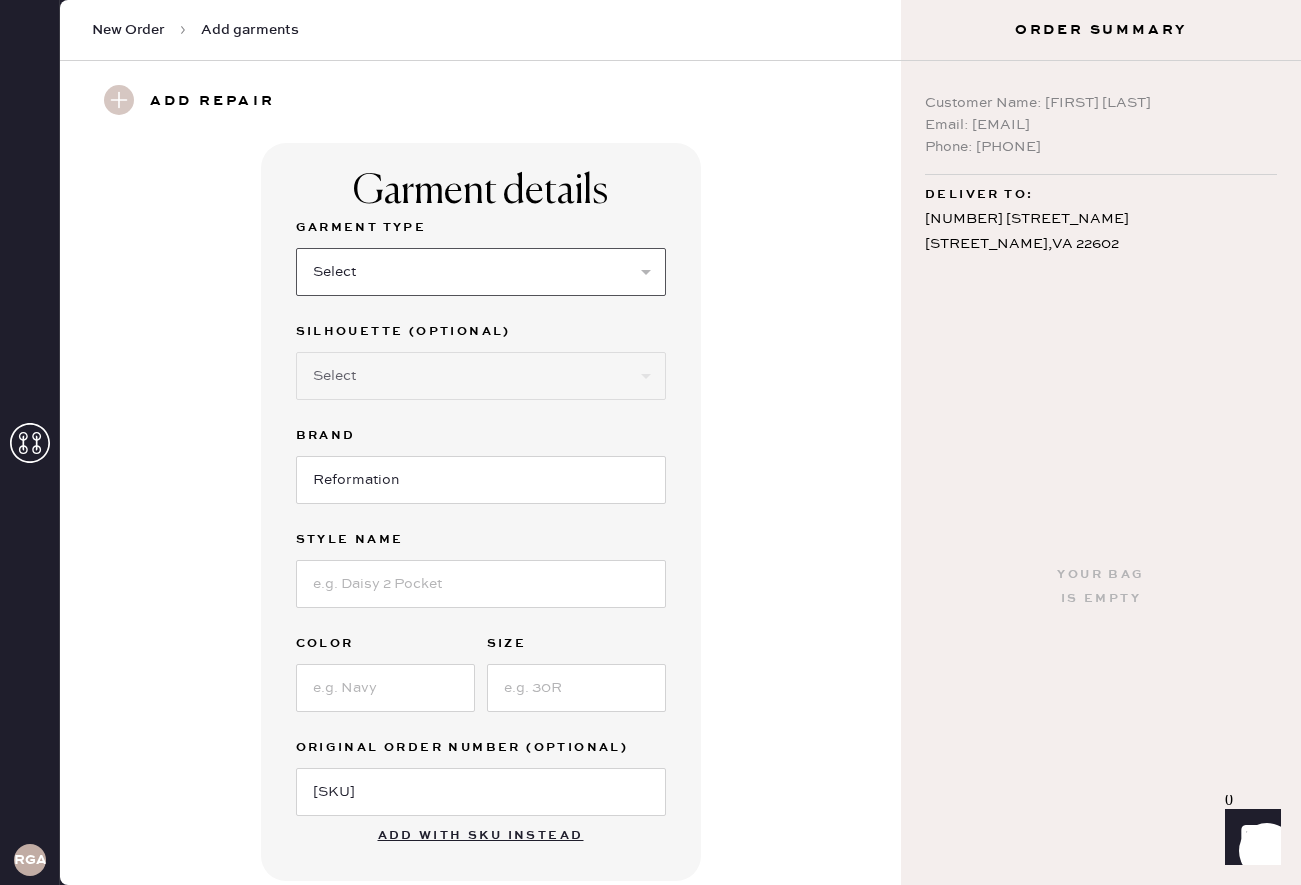 select on "[NUMBER]" 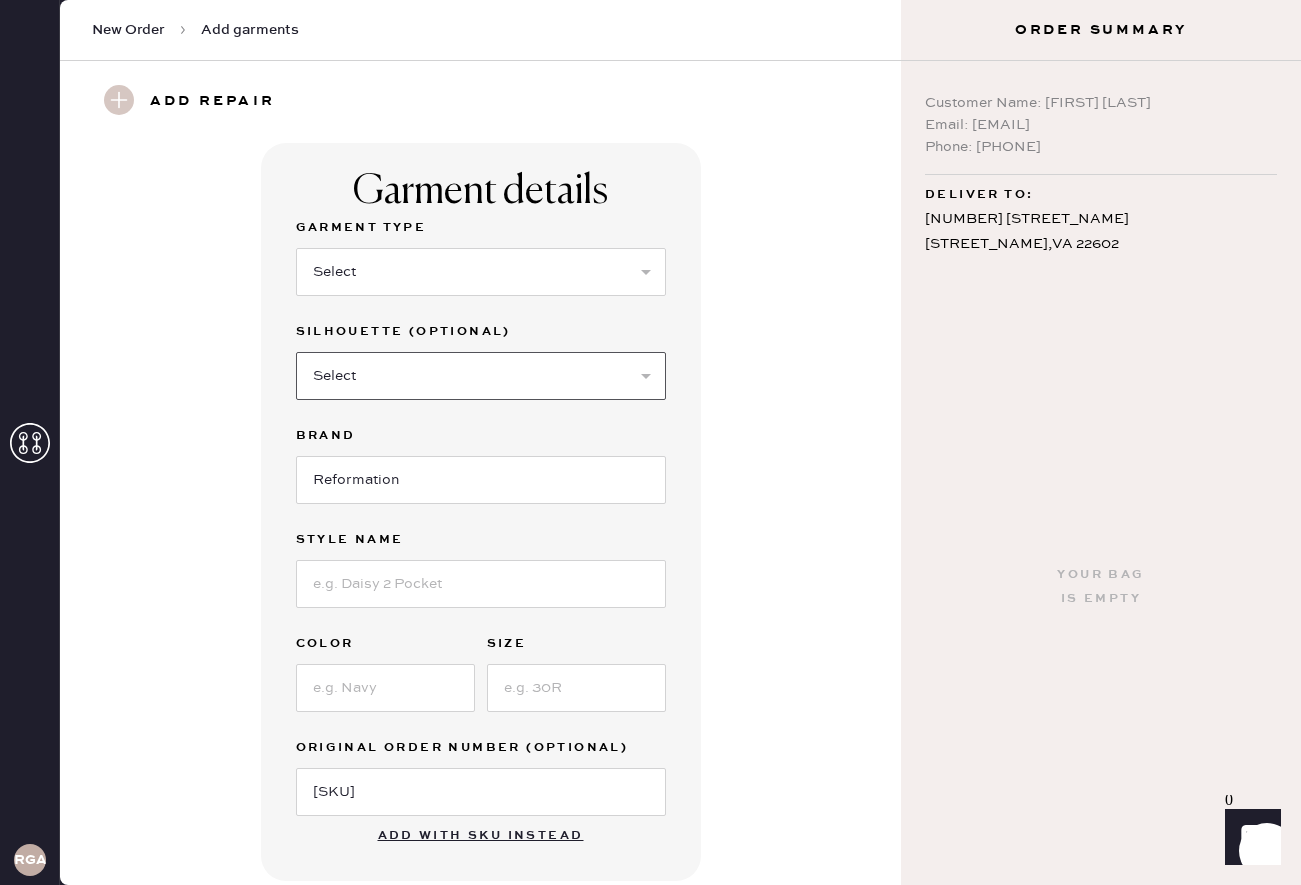 click on "Select Other" at bounding box center (481, 376) 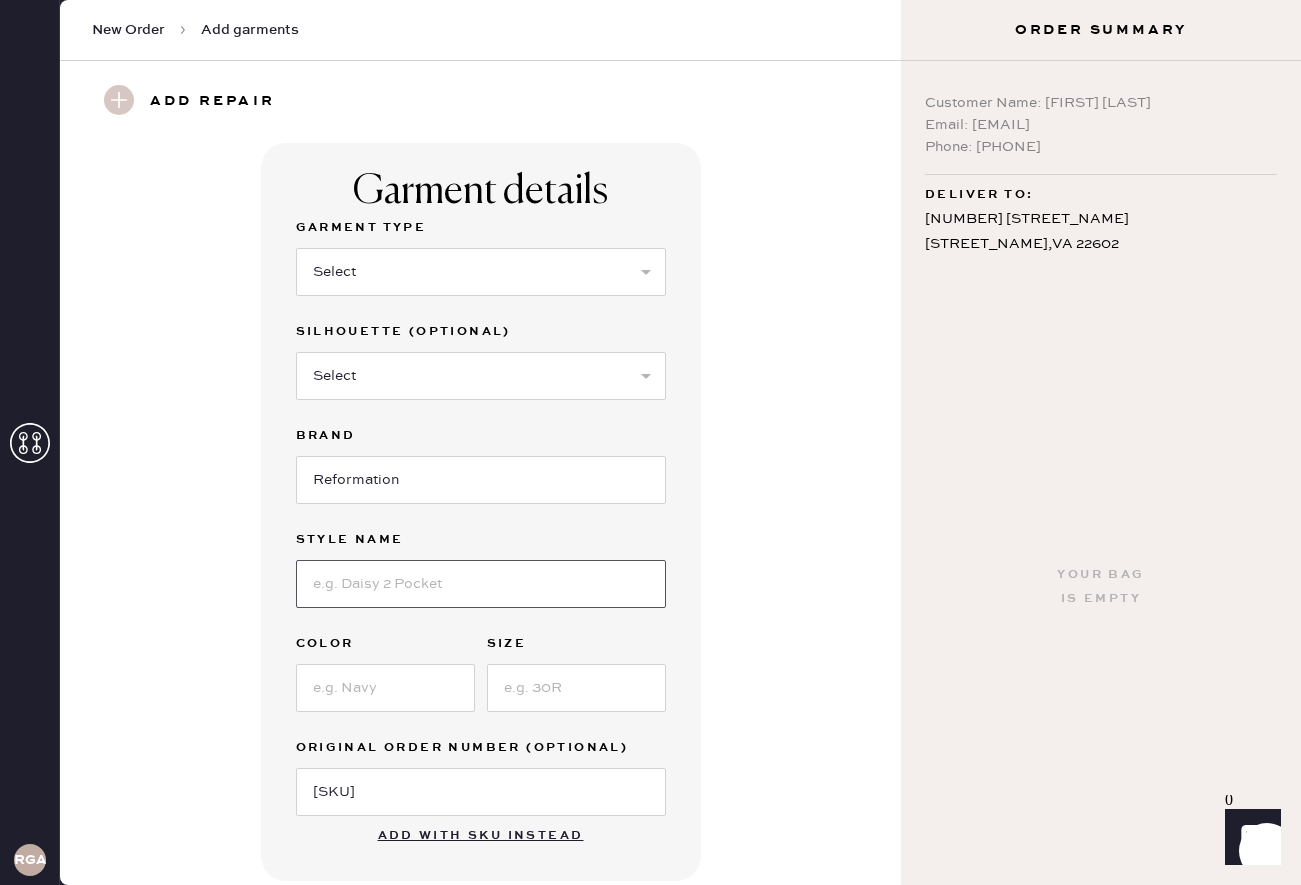 click at bounding box center (481, 584) 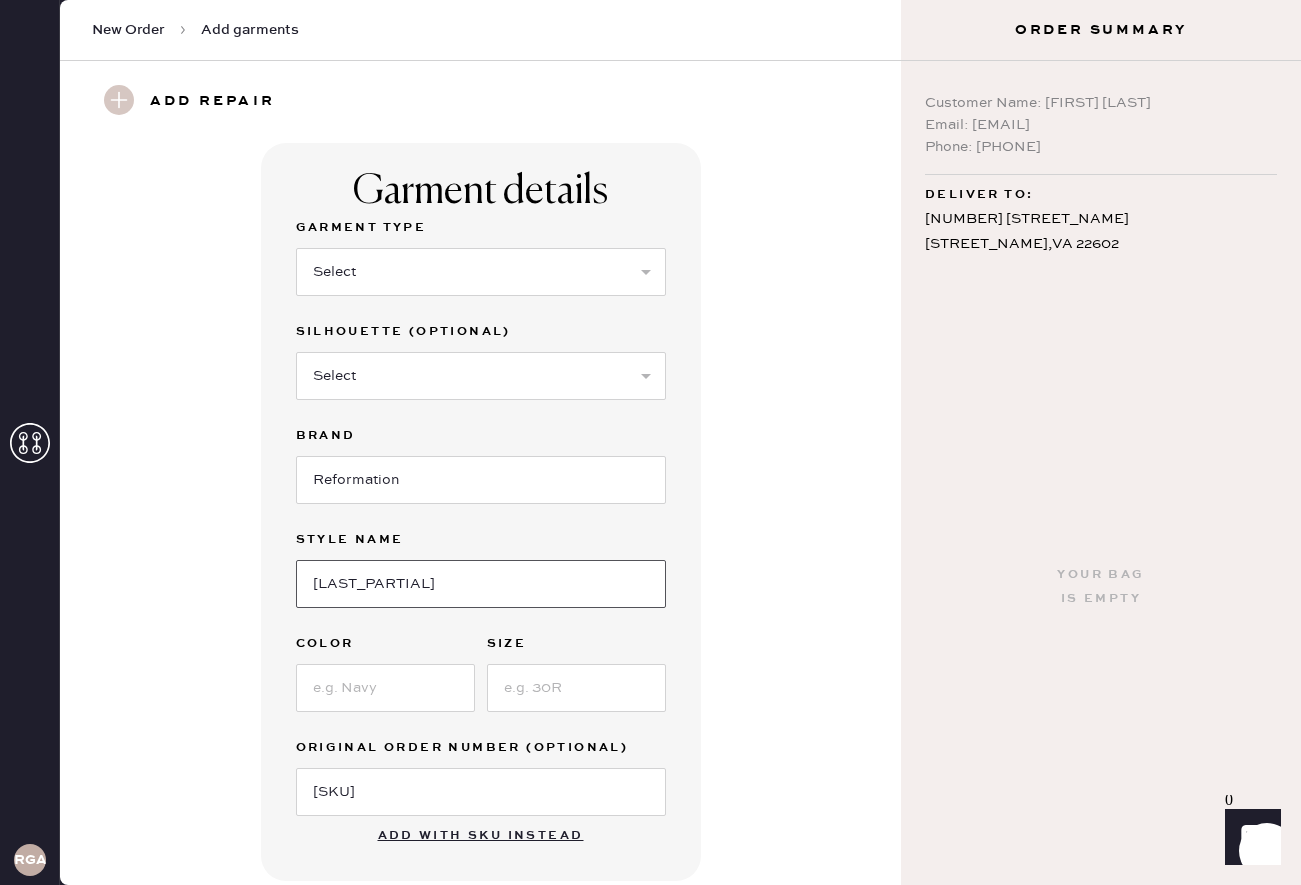 type on "[LAST_PARTIAL]" 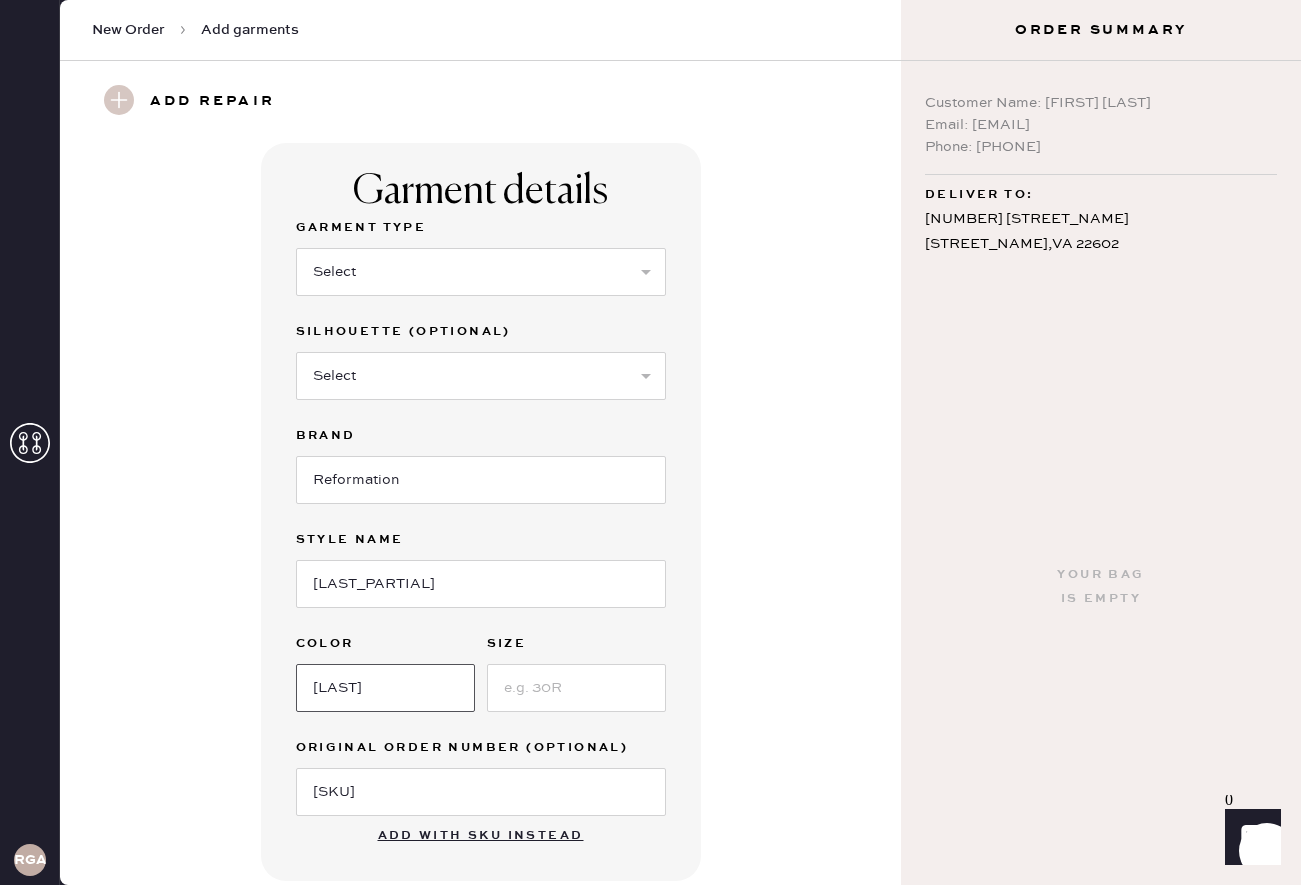 type on "[LAST]" 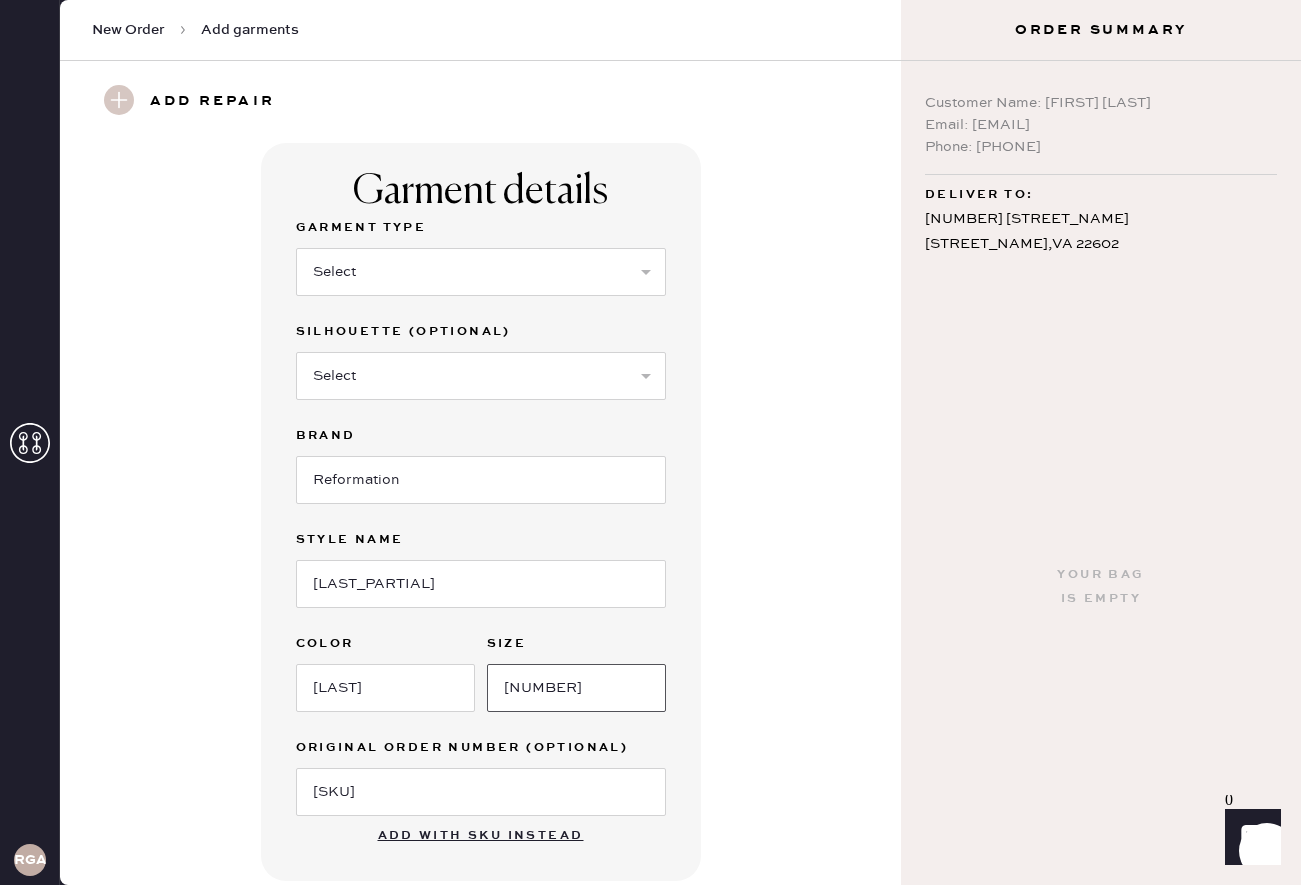 type on "[NUMBER]" 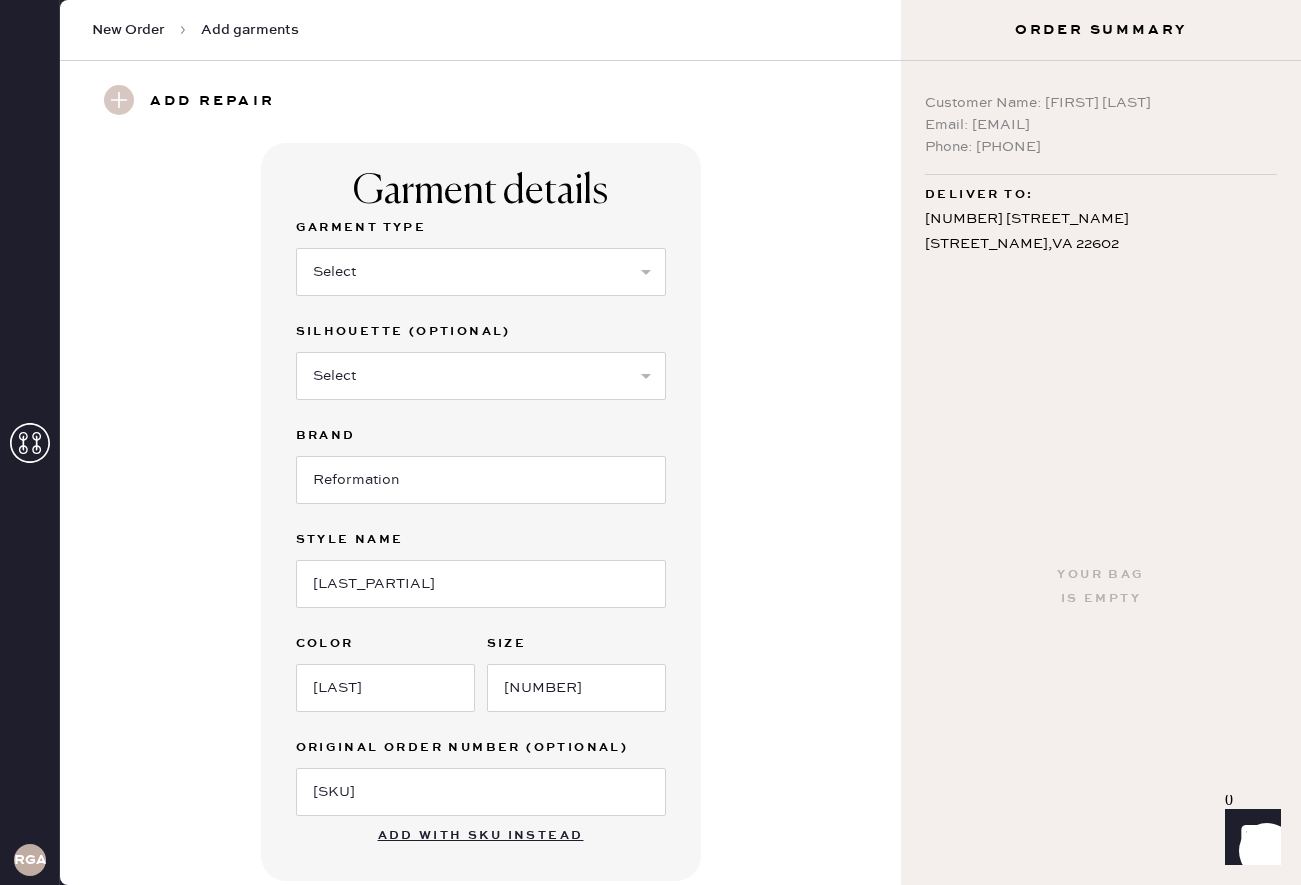 type 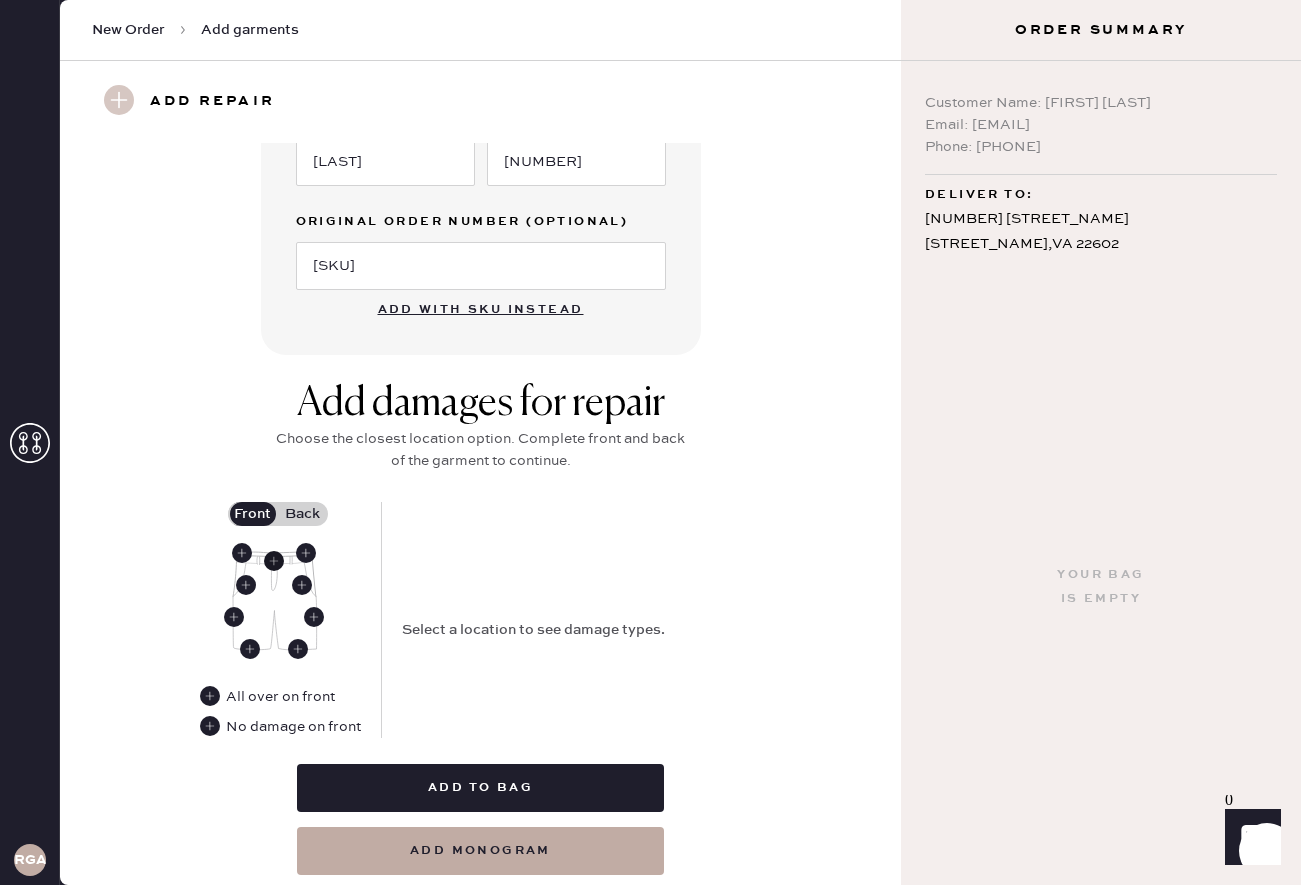 click 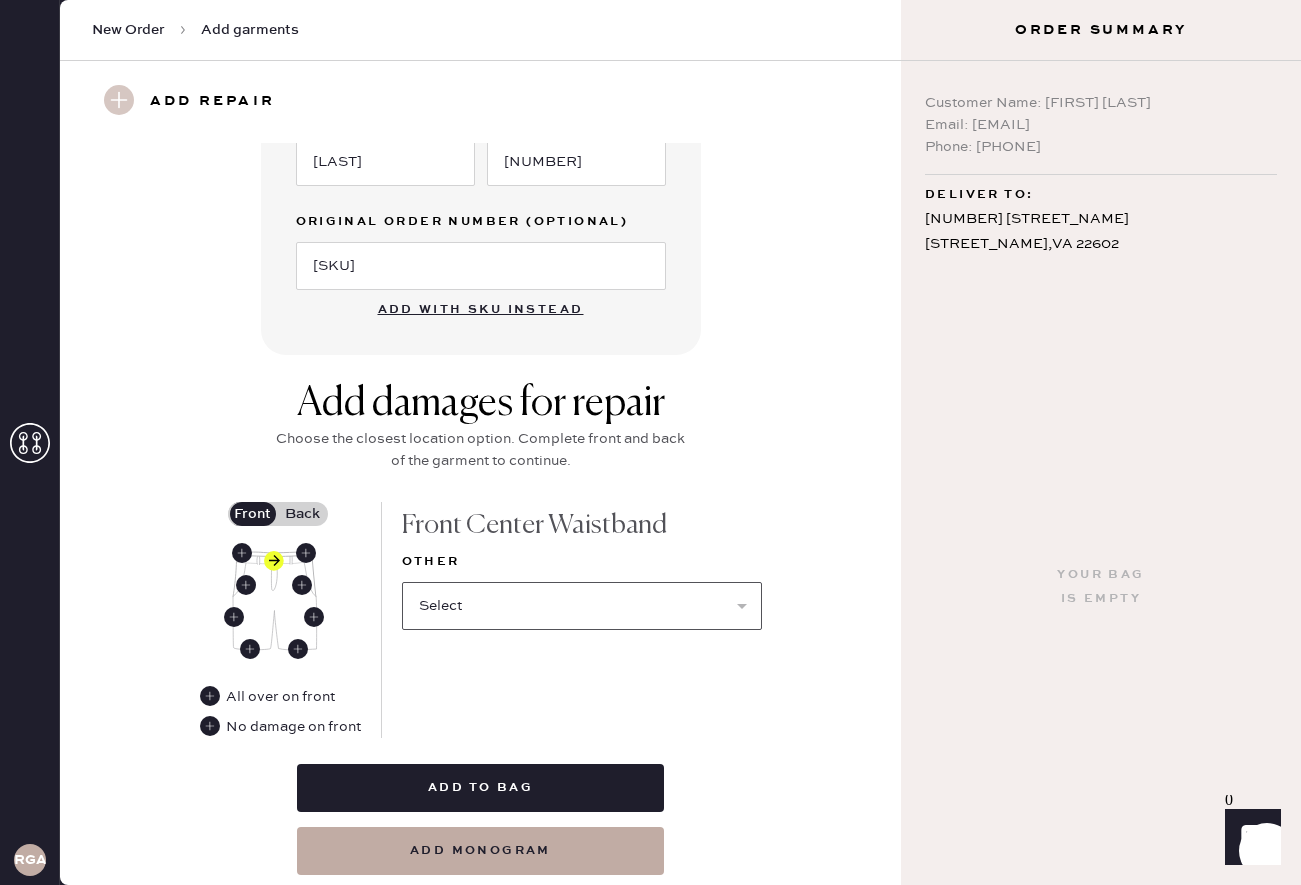 click on "Select Broken / Ripped Hem Broken Beads Broken Belt Loop Broken Button Broken Elastic Broken Hook & Eye Broken Label/tag Broken Snap Broken Strap Broken Zipper Hole Lint/hair Missing Beads Missing Button Missing Elastic Missing Hook & Eye Missing Snap Missing Strap Missing Zipper Odor Pilled Pull / Snag Seam Rip Stained Stretched Elastic Wrinkled" at bounding box center [582, 606] 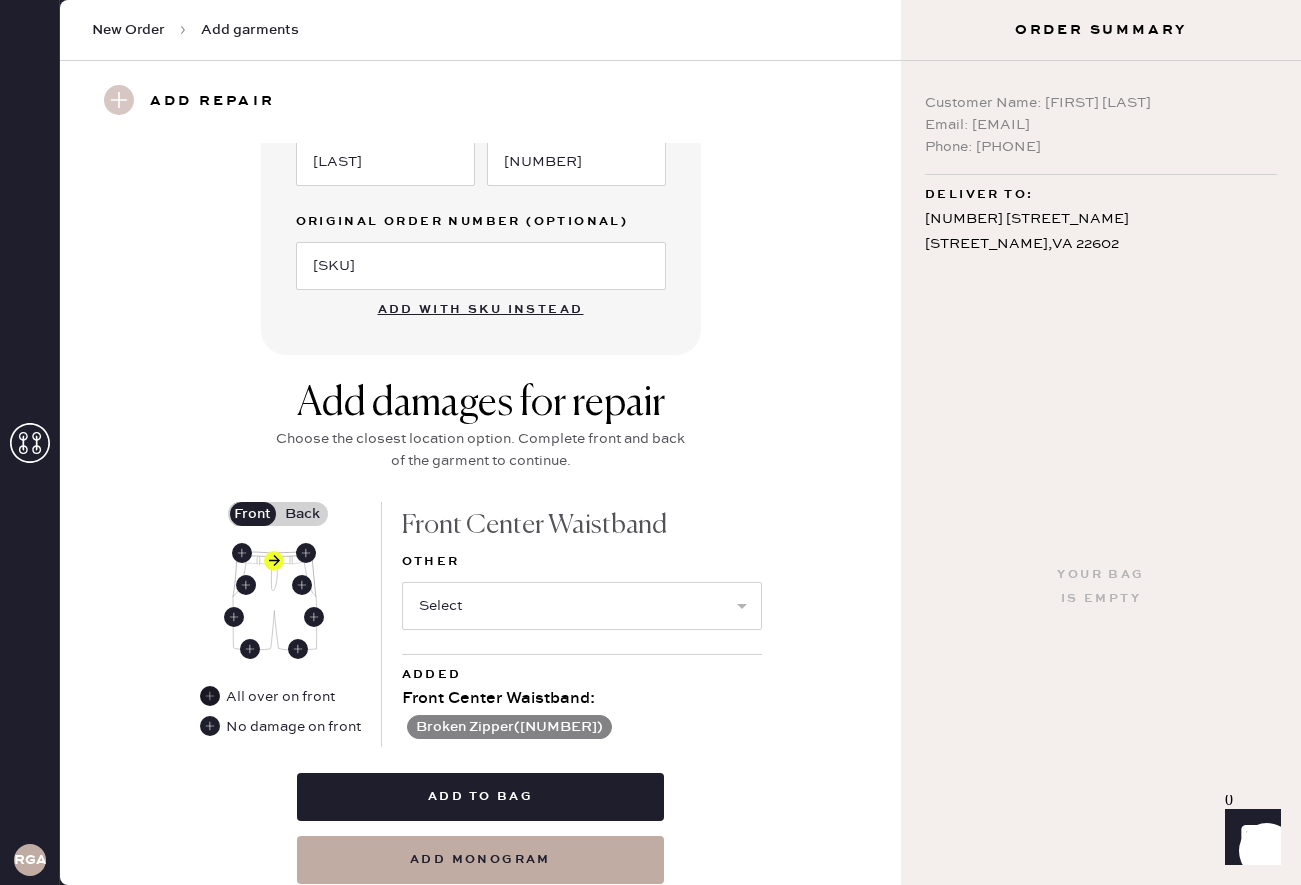 click 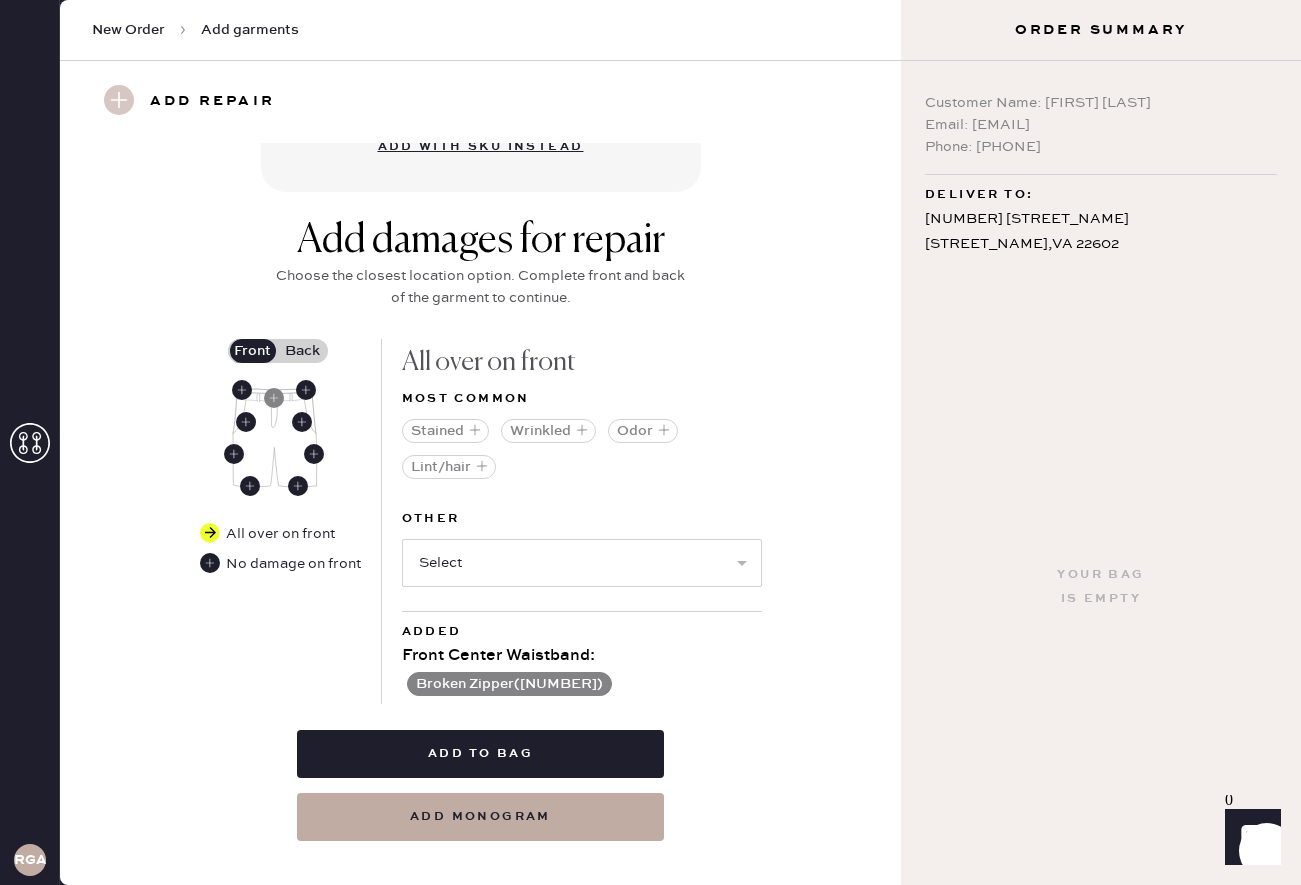 scroll, scrollTop: 717, scrollLeft: 0, axis: vertical 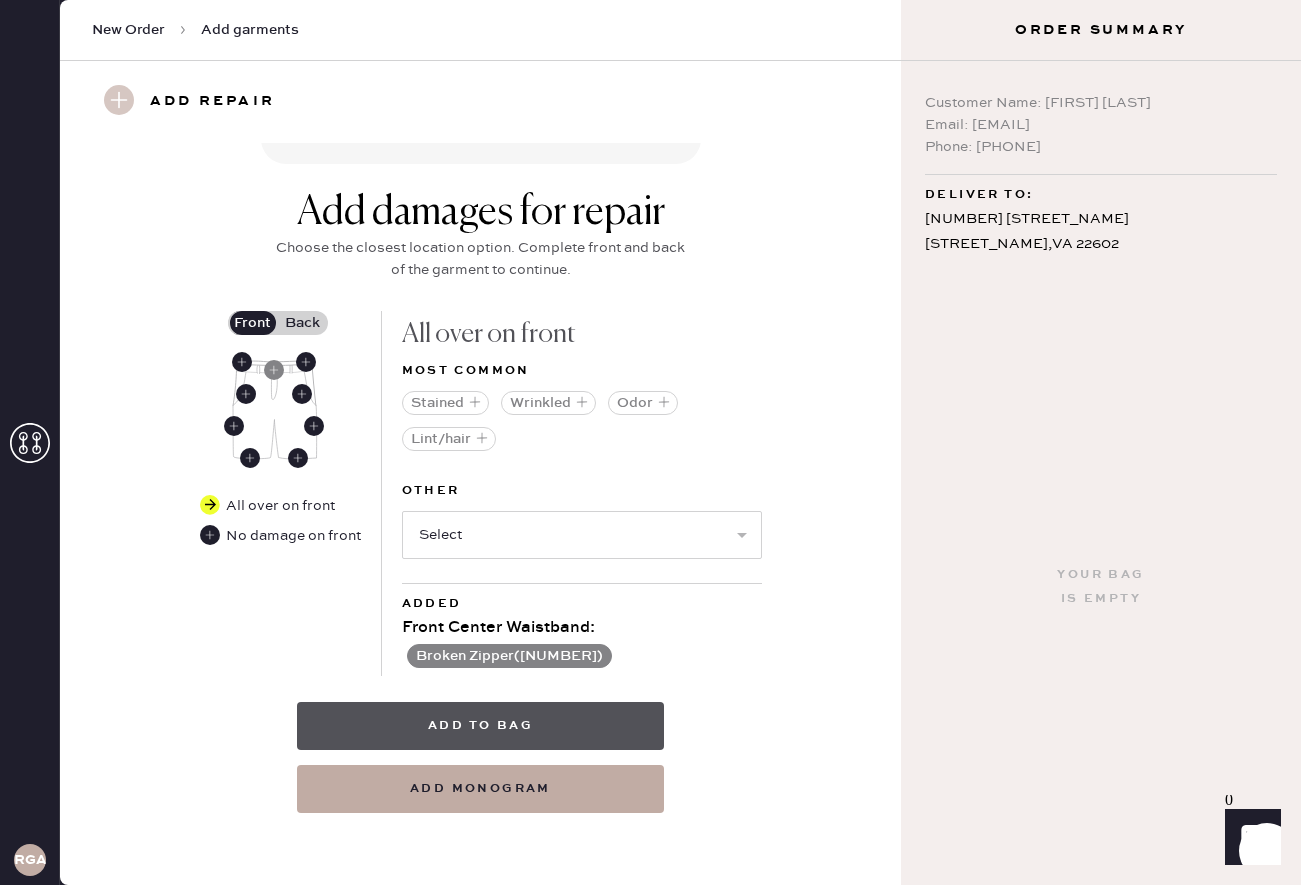 click on "Add to bag" at bounding box center [480, 726] 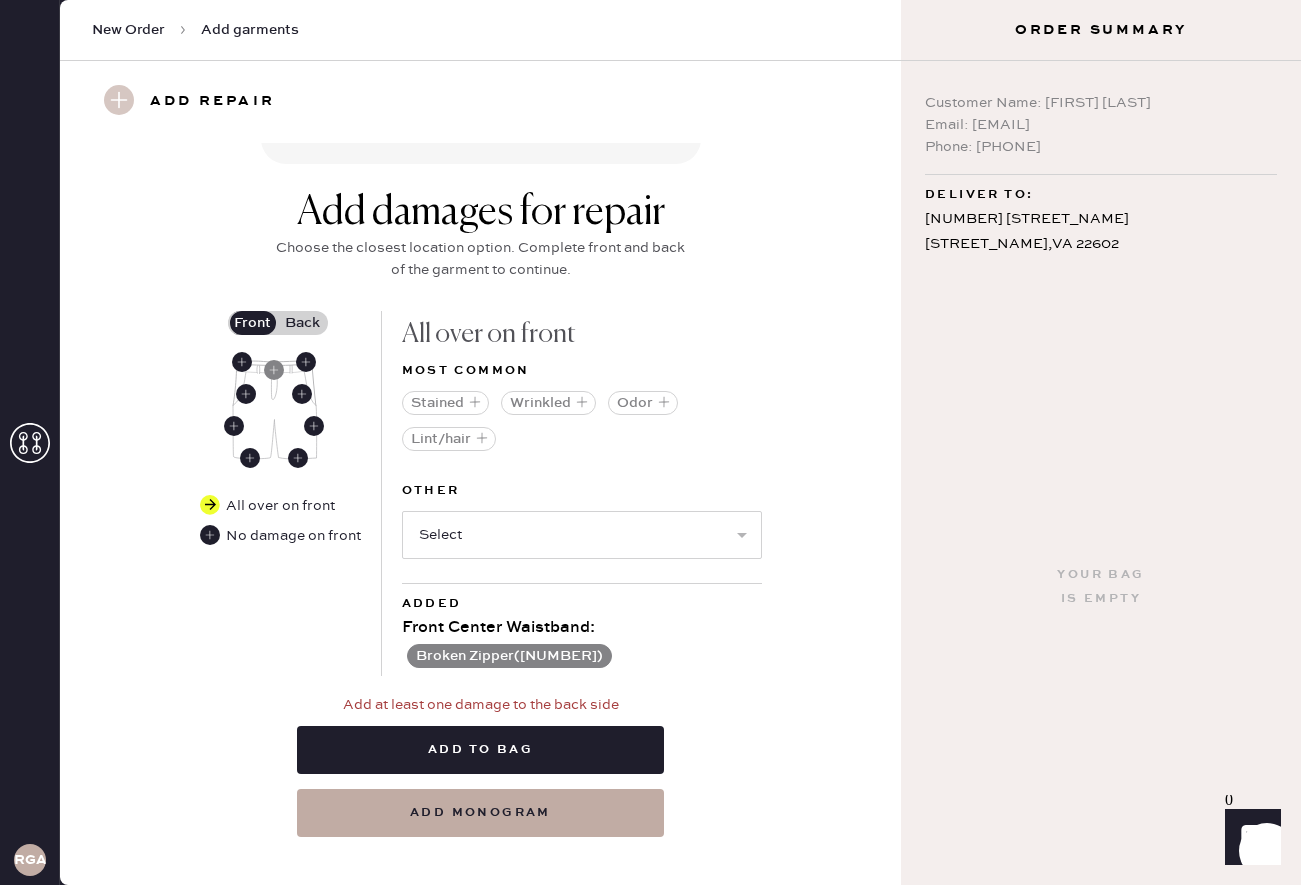 click on "Back" at bounding box center (303, 323) 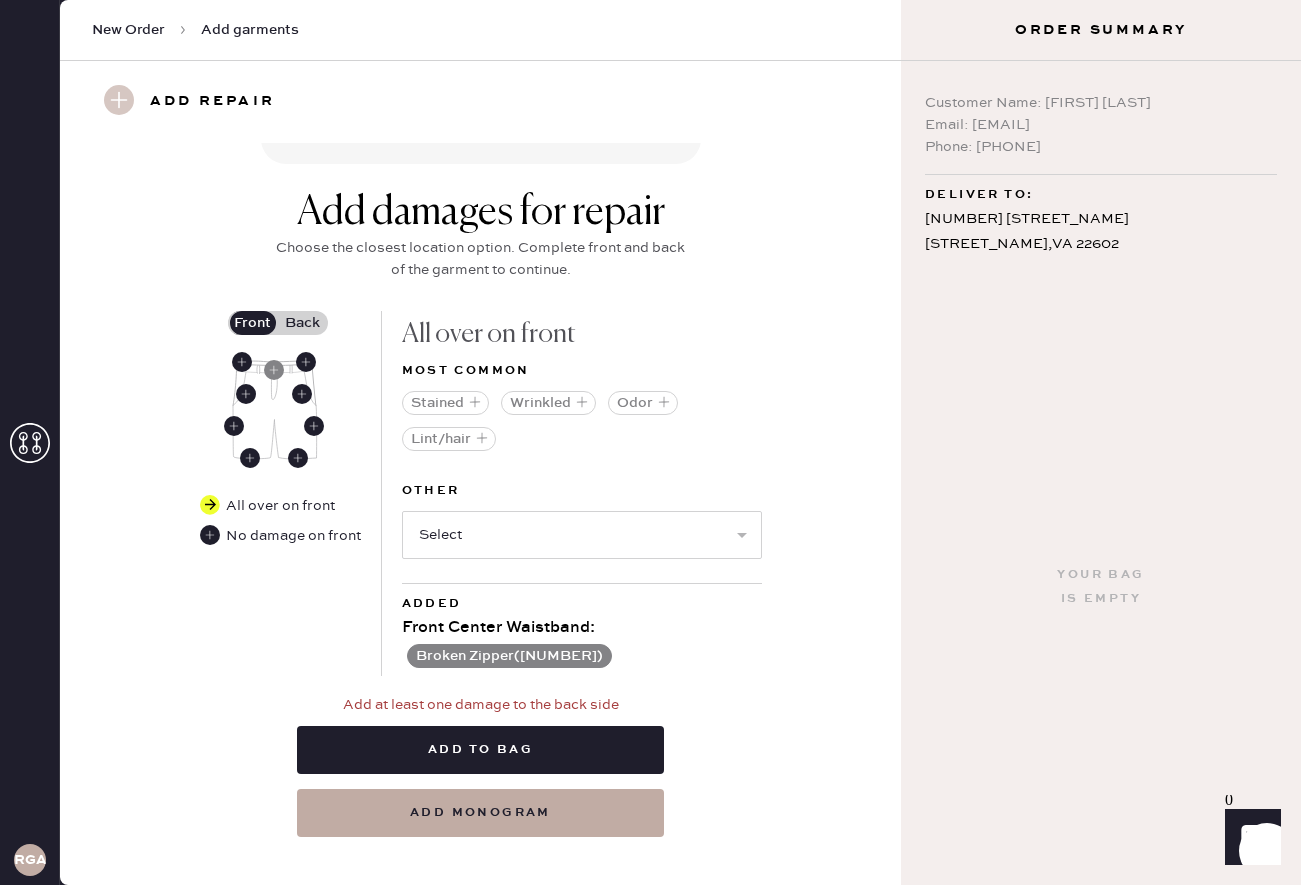 scroll, scrollTop: 612, scrollLeft: 0, axis: vertical 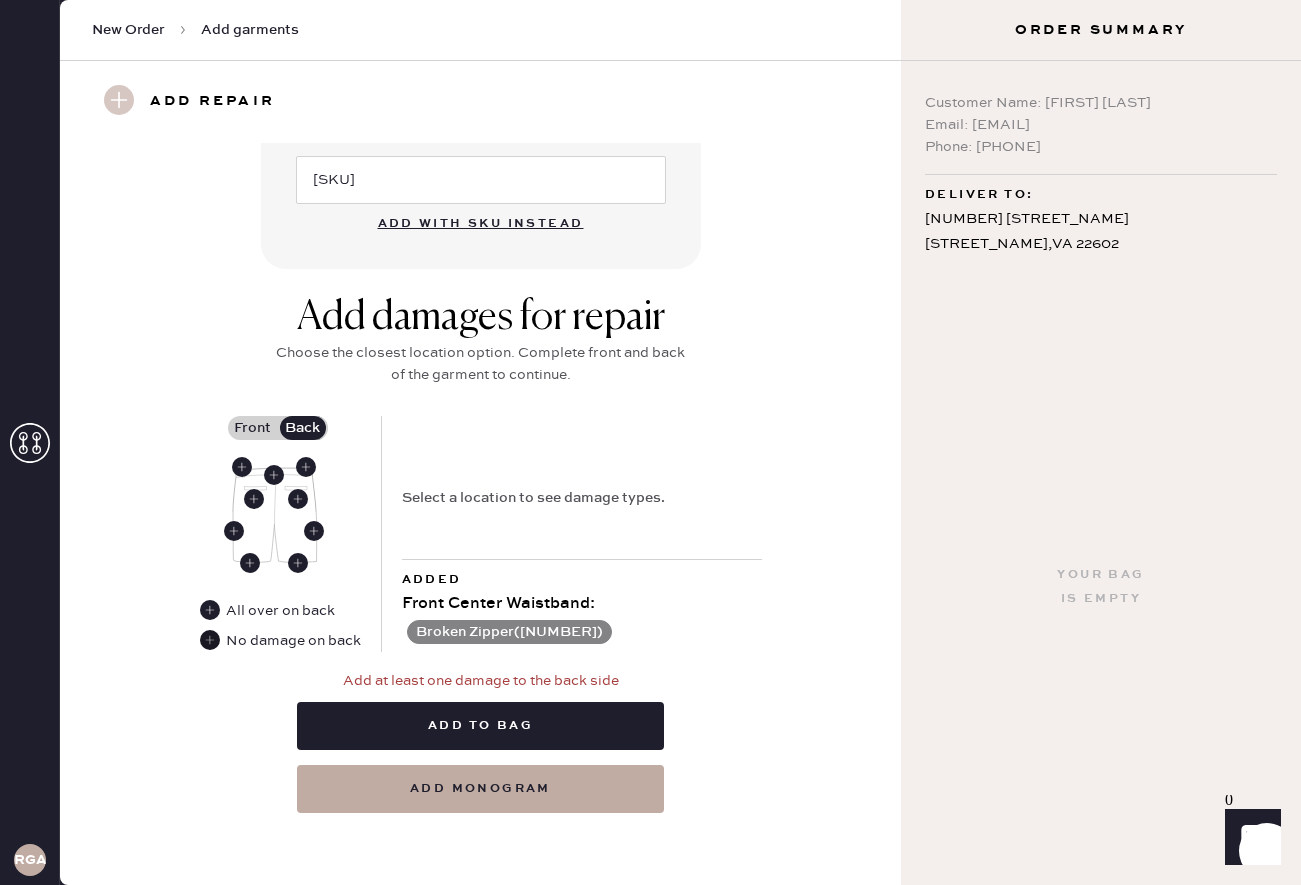 click 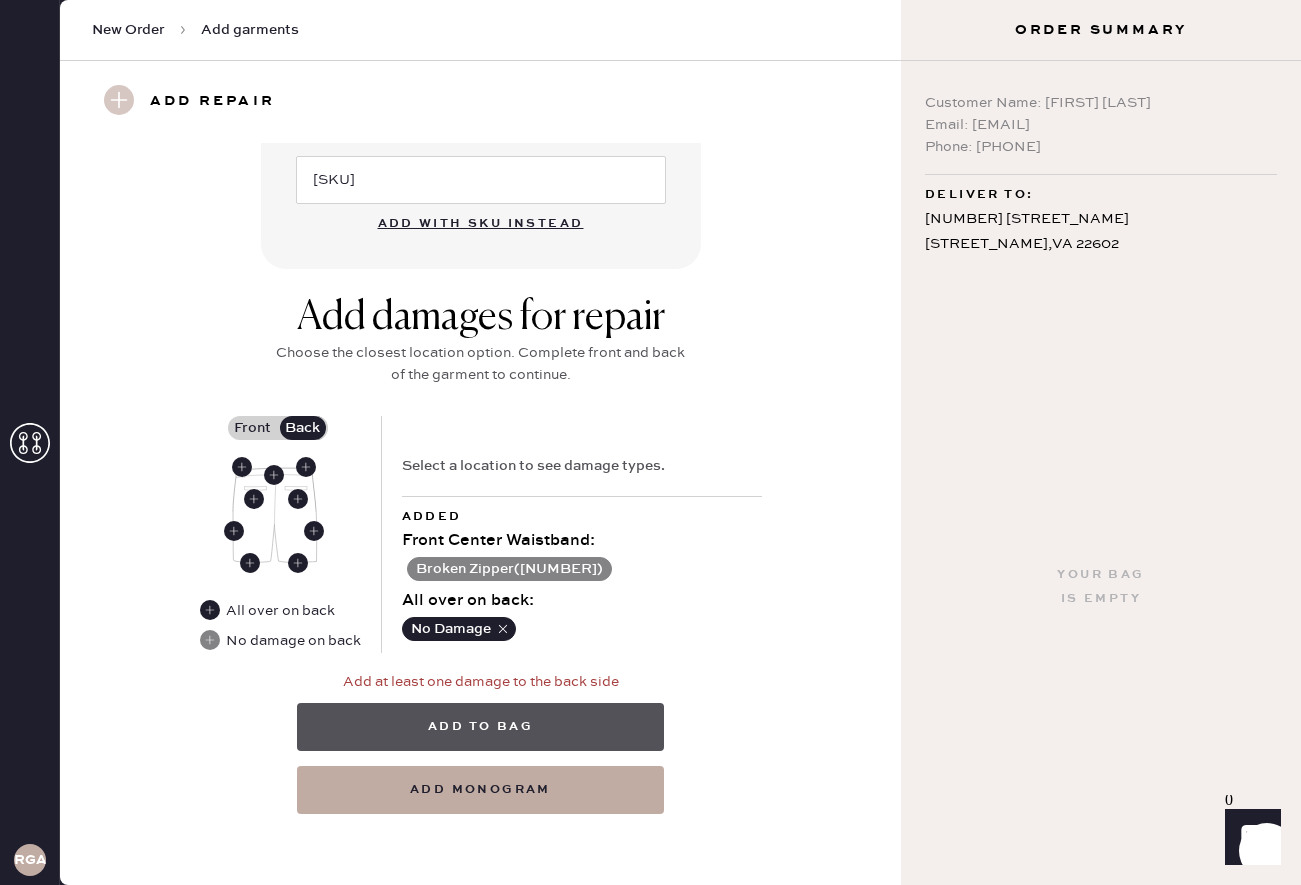 click on "Add to bag" at bounding box center [480, 727] 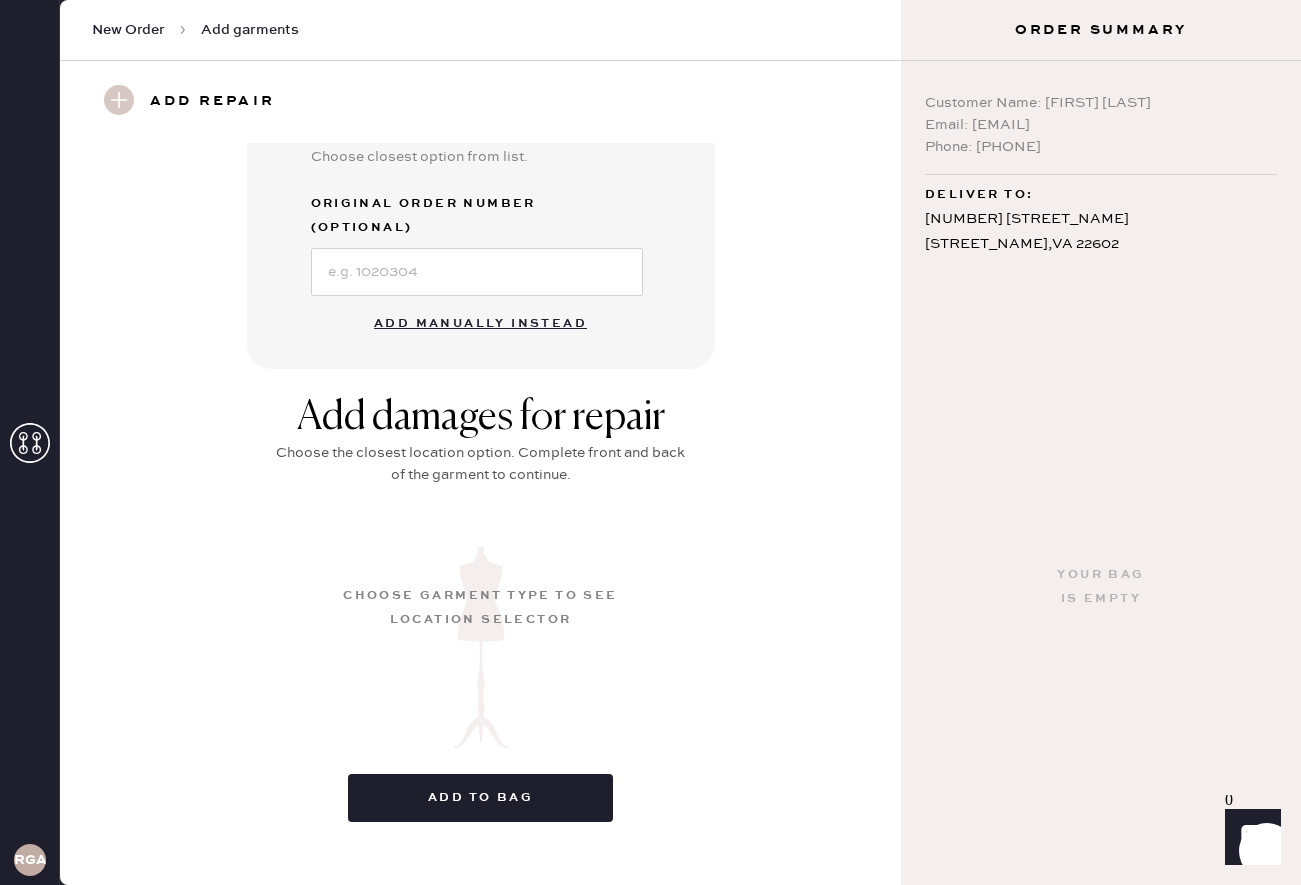 scroll, scrollTop: 99, scrollLeft: 0, axis: vertical 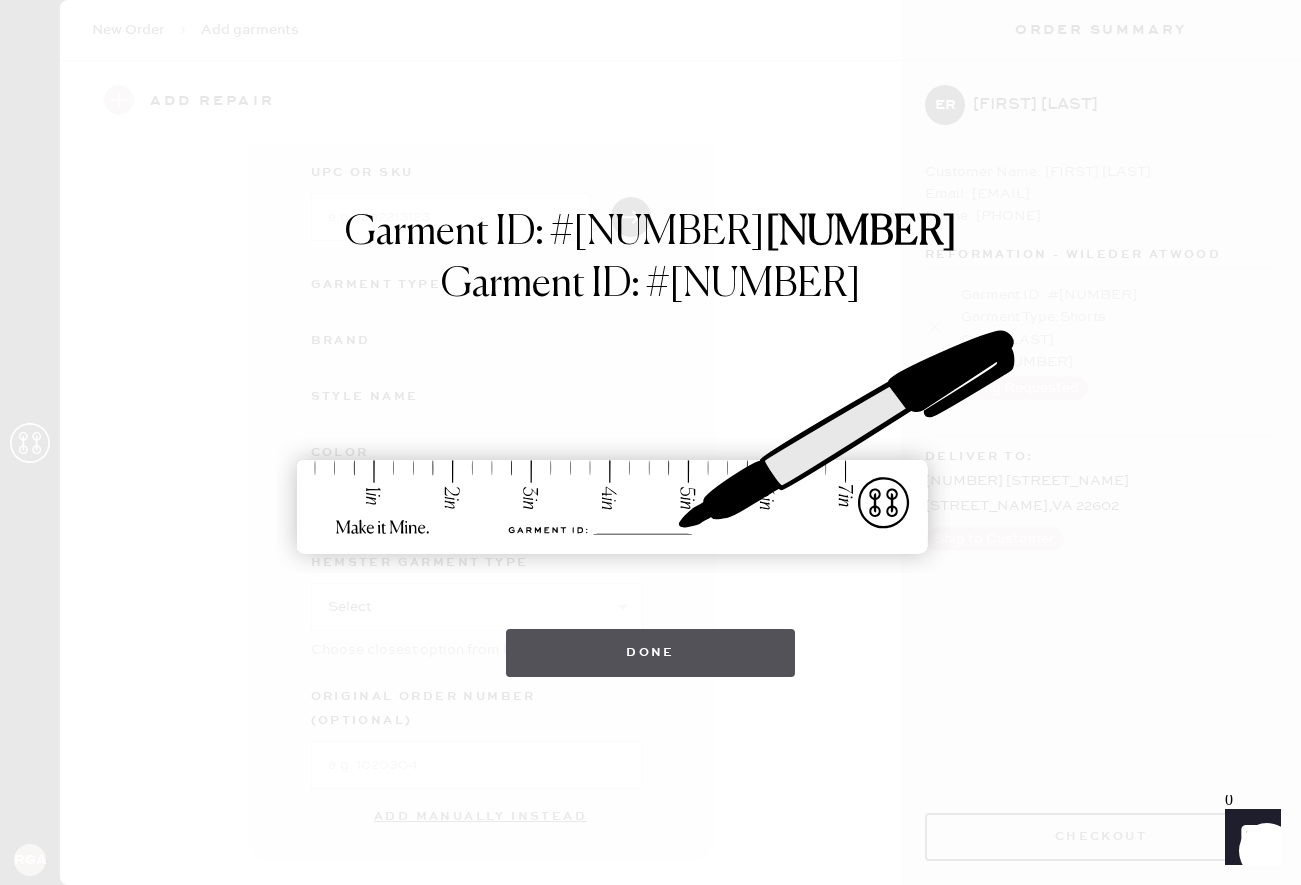 click on "Done" at bounding box center (650, 653) 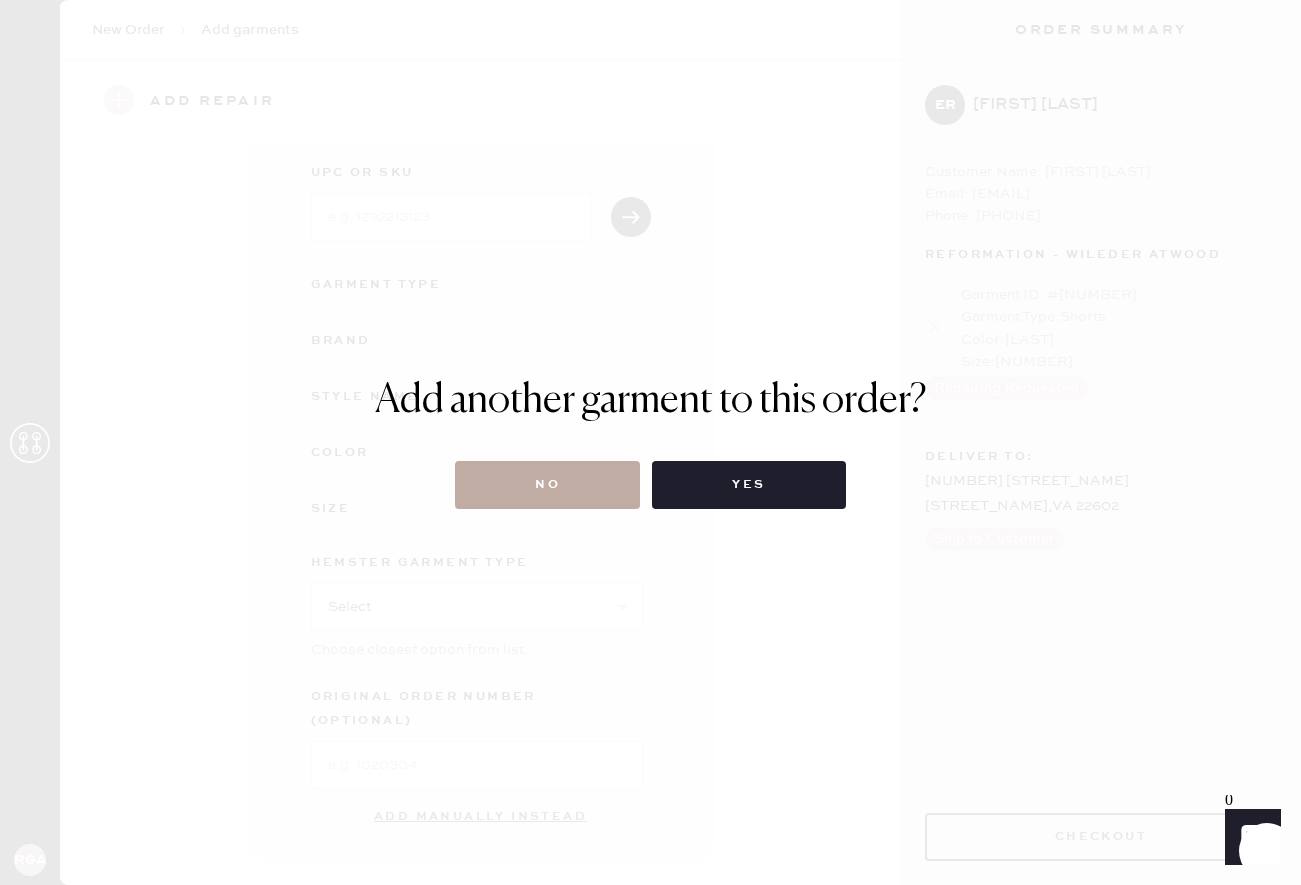 click on "No" at bounding box center (547, 485) 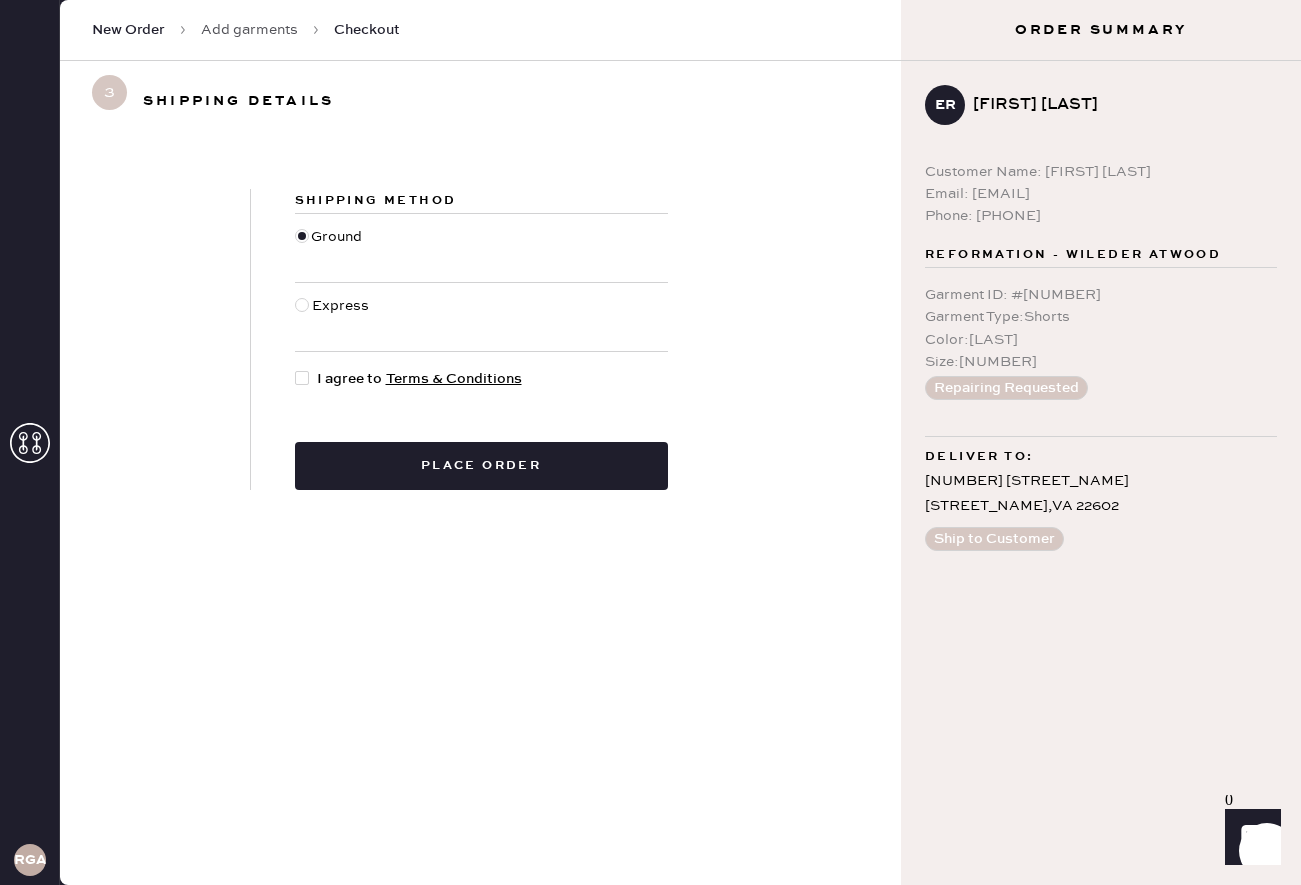click at bounding box center (302, 378) 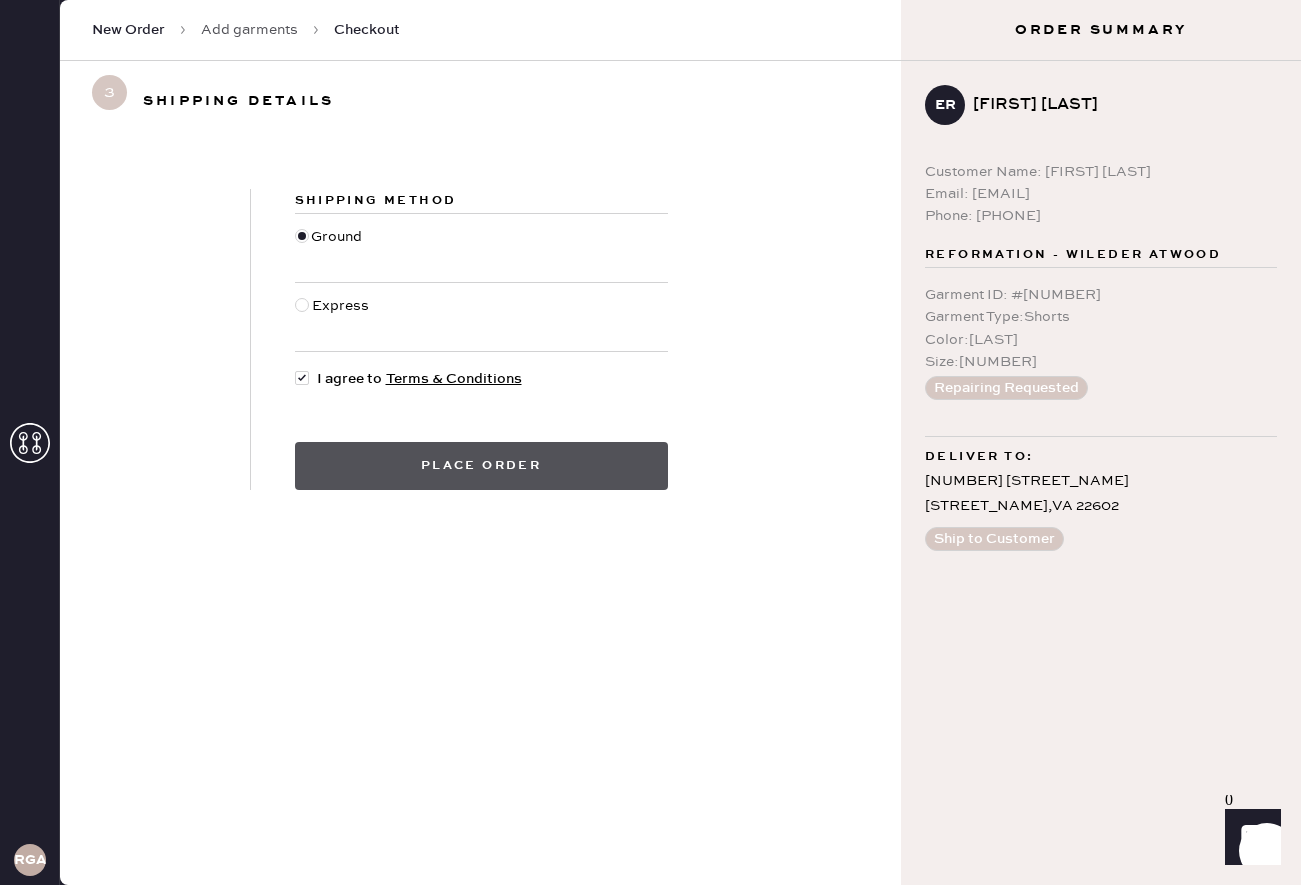 click on "Place order" at bounding box center [481, 466] 